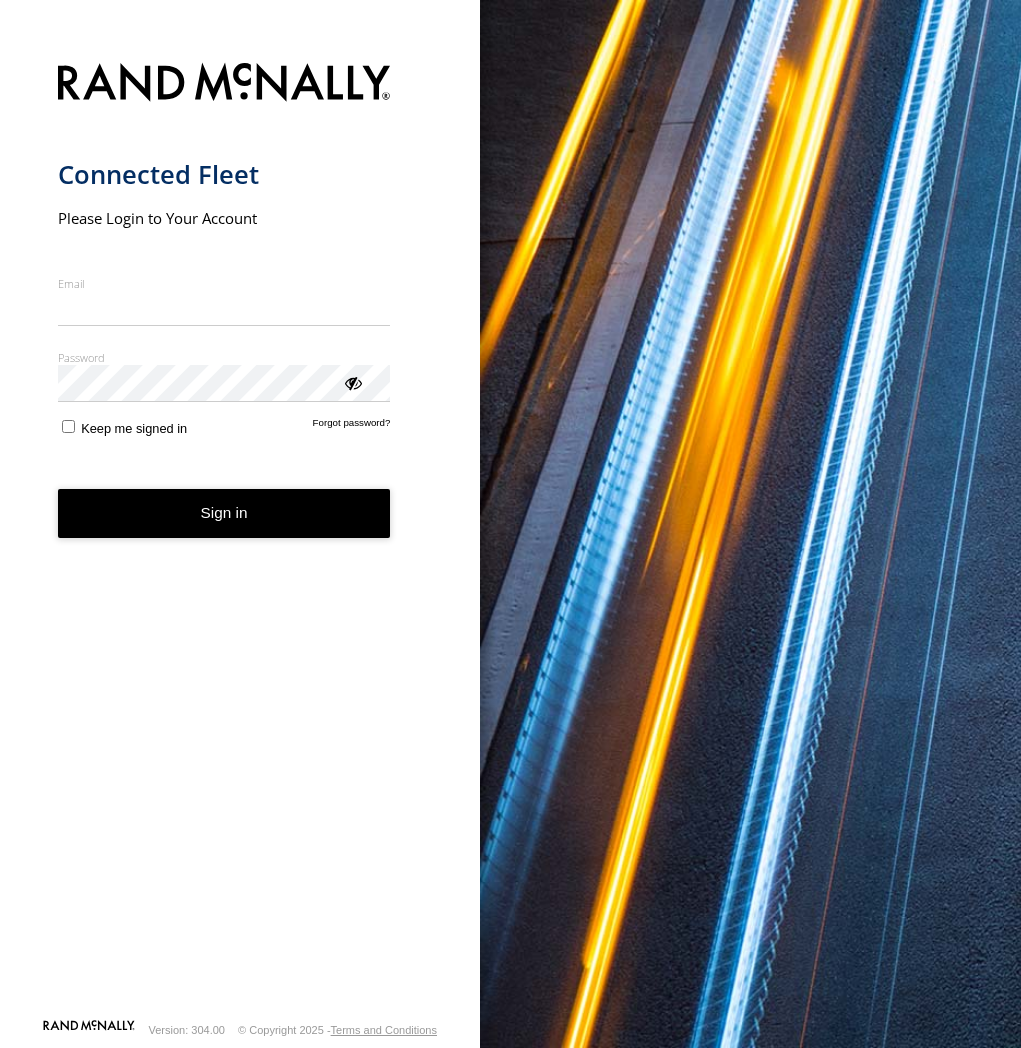 scroll, scrollTop: 0, scrollLeft: 0, axis: both 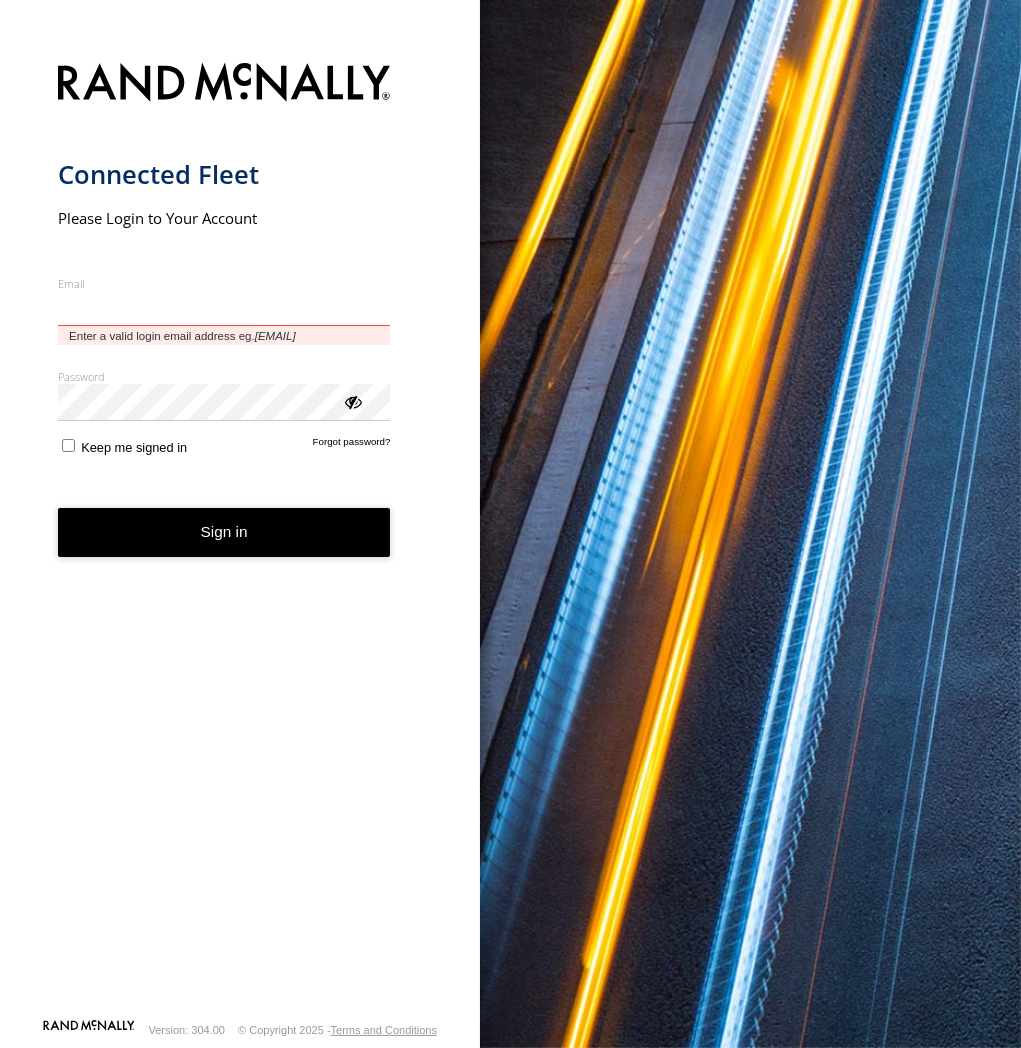 type on "**********" 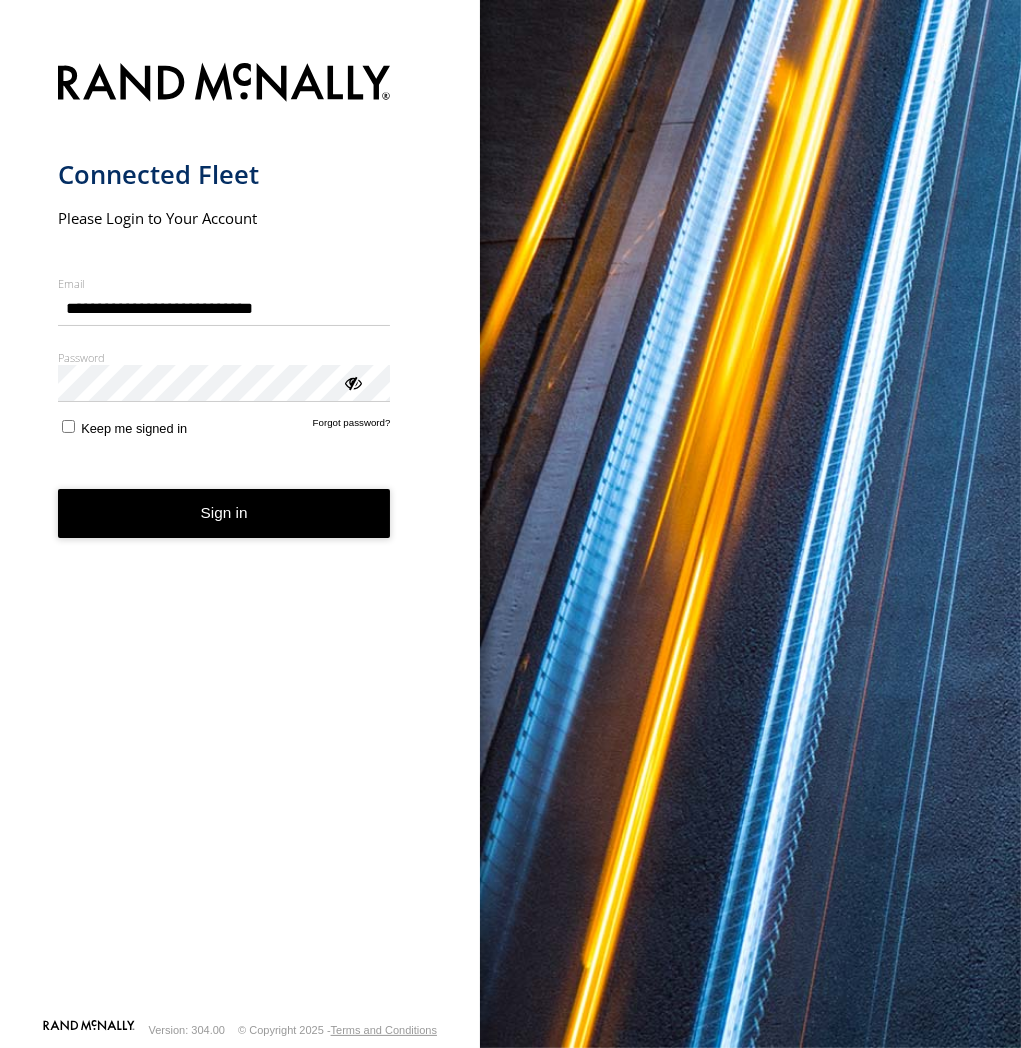 click on "Sign in" at bounding box center (224, 513) 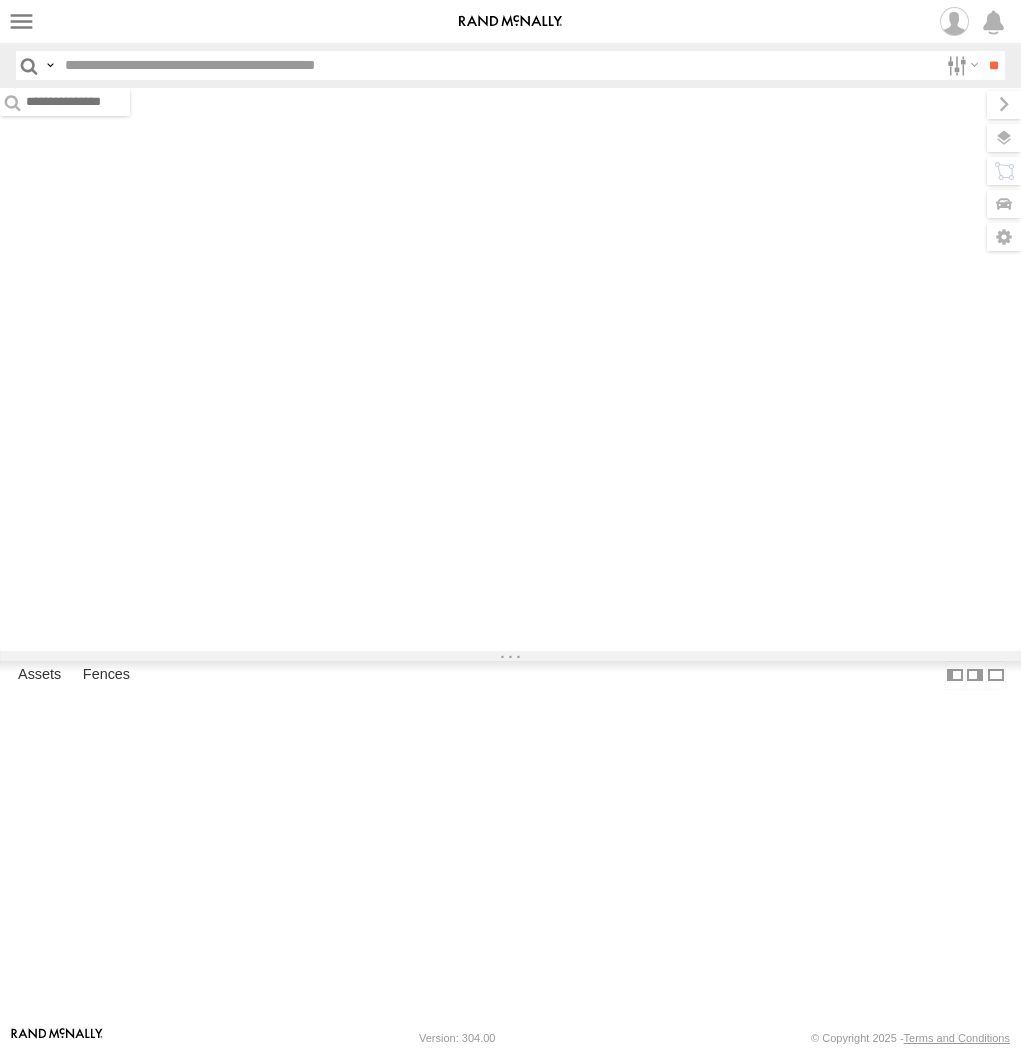 scroll, scrollTop: 0, scrollLeft: 0, axis: both 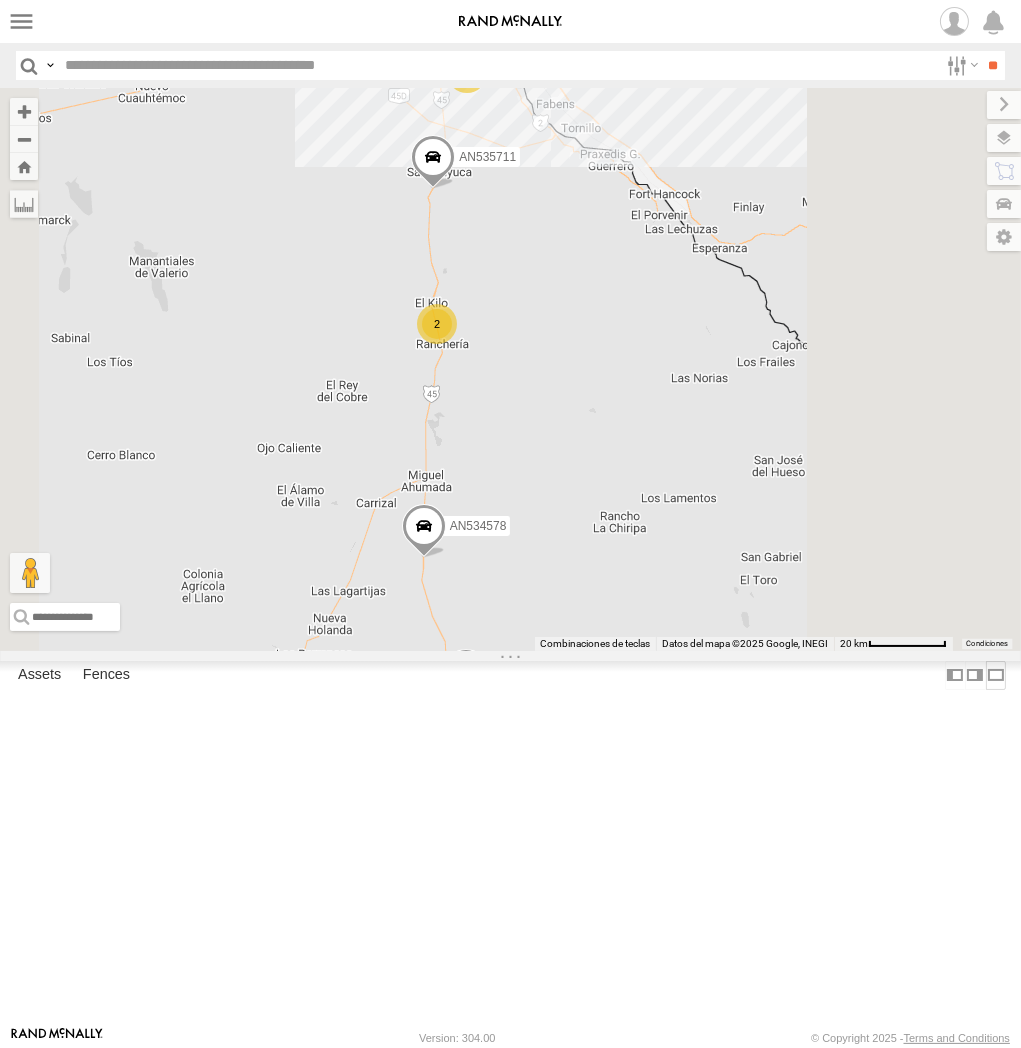 click at bounding box center [996, 675] 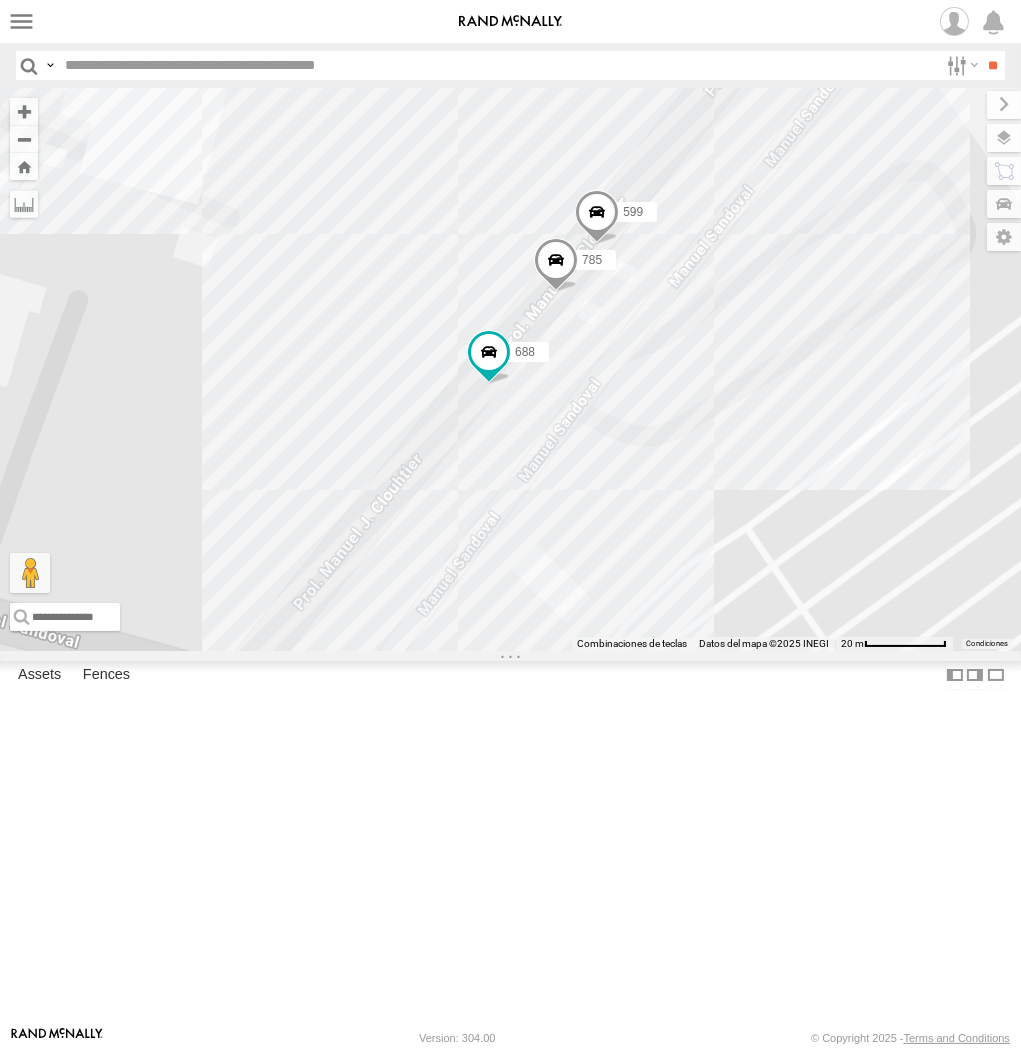 drag, startPoint x: 284, startPoint y: 178, endPoint x: 407, endPoint y: 431, distance: 281.31476 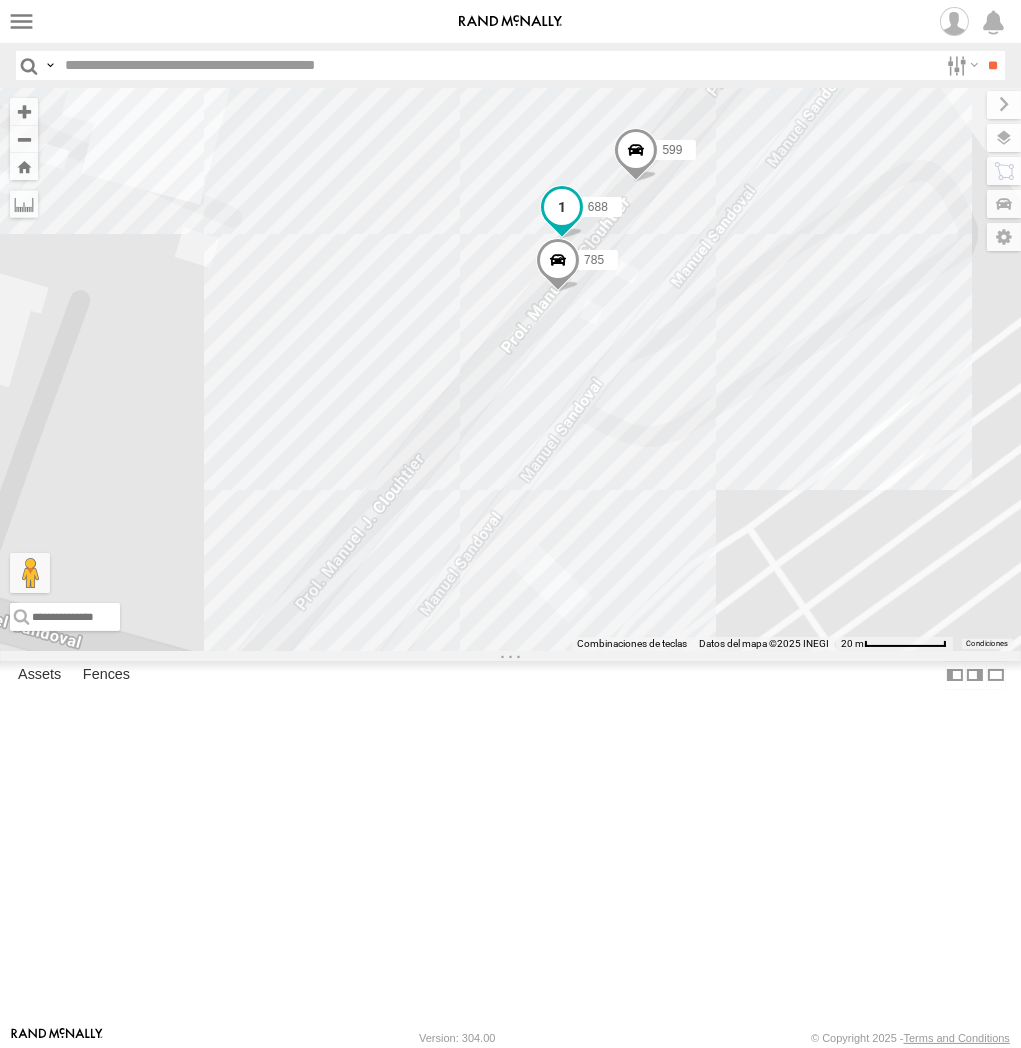 click at bounding box center (561, 208) 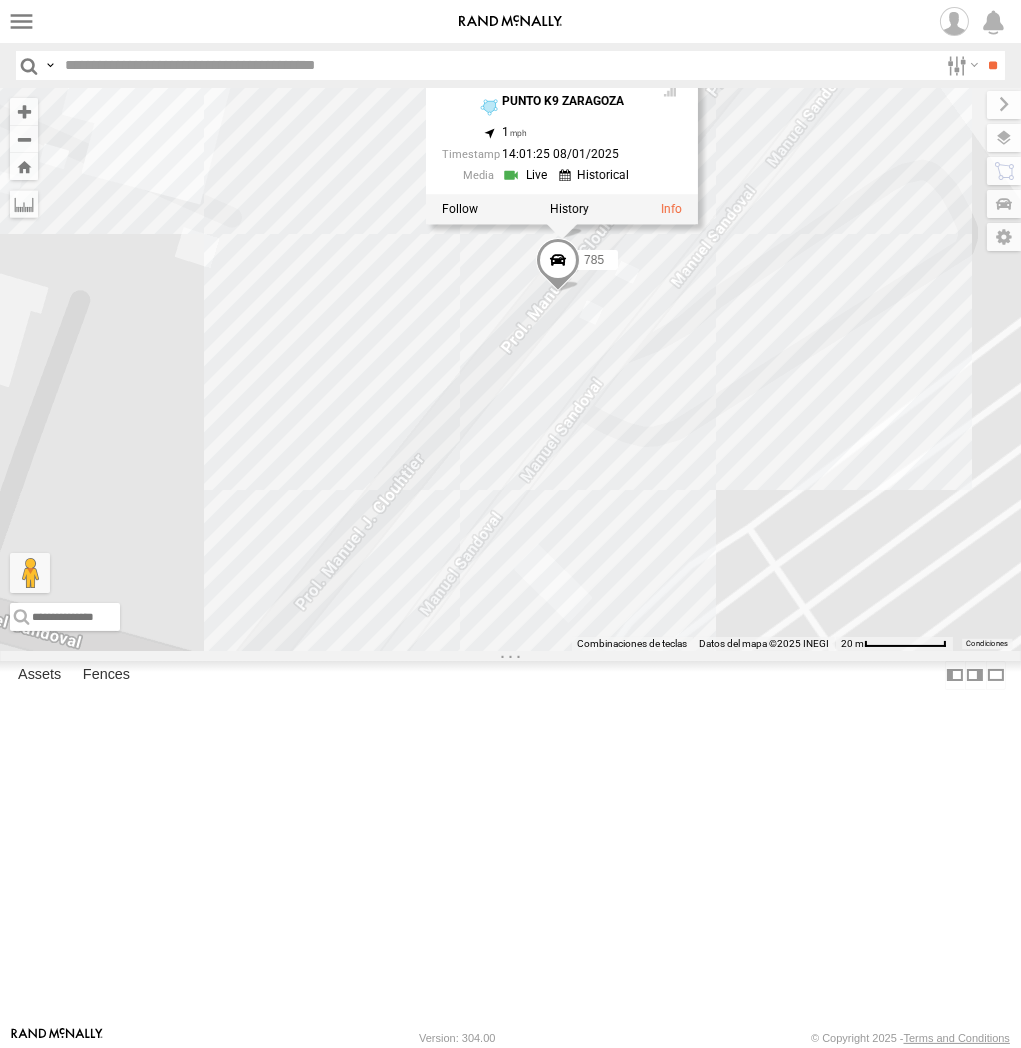 click on "AN535711 AN534578 AN535636 845 AN57175 727 338 756 015910001935157 6424 AN537575 AN537851 9254 357660104097530 T01 8716 C2914 AN539122 7323 AN536462 AN535409 2952 TS 841 3485185f54f8 AN57498 785 688 599 688 FLEX SUR PUNTO K9 ZARAGOZA 31.65863 ,  -106.33983 1 14:01:25 08/01/2025" at bounding box center [510, 369] 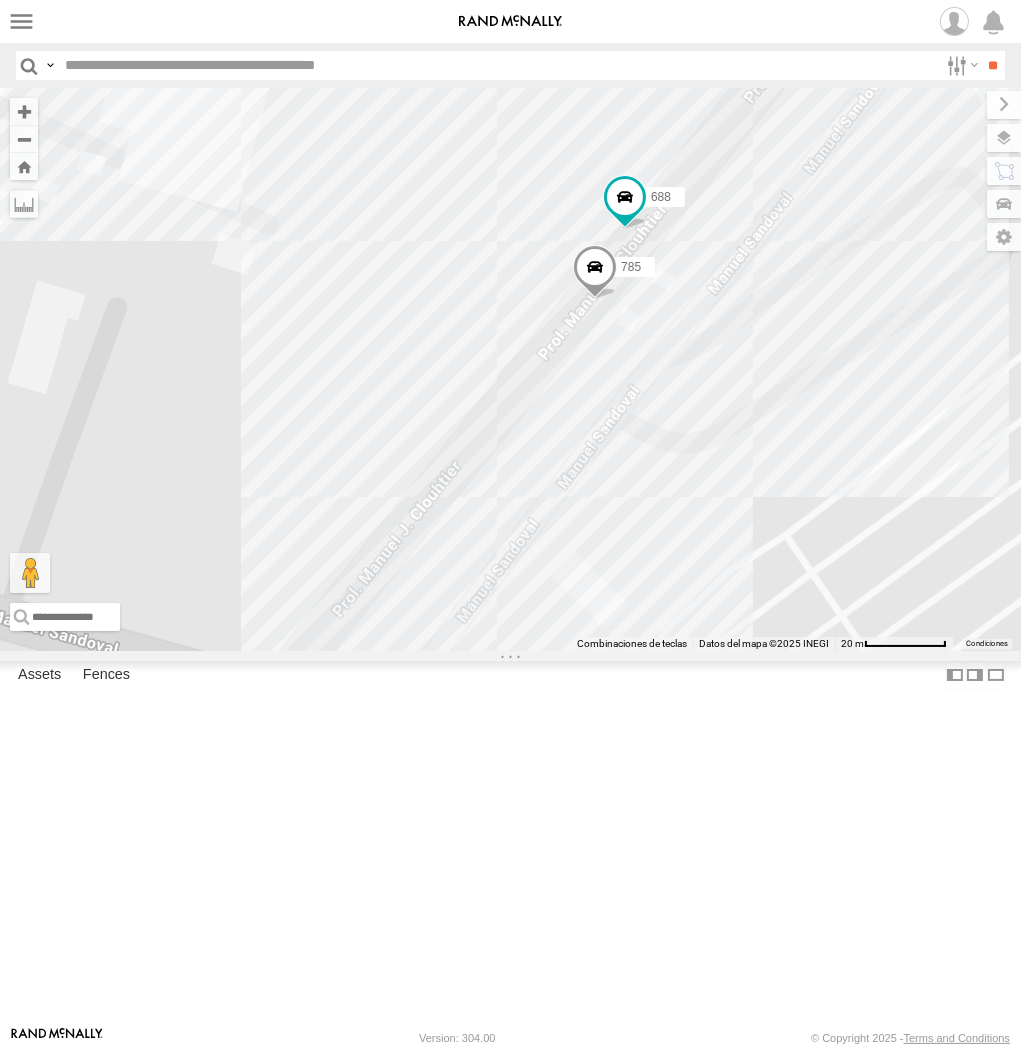 drag, startPoint x: 550, startPoint y: 327, endPoint x: 538, endPoint y: 354, distance: 29.546574 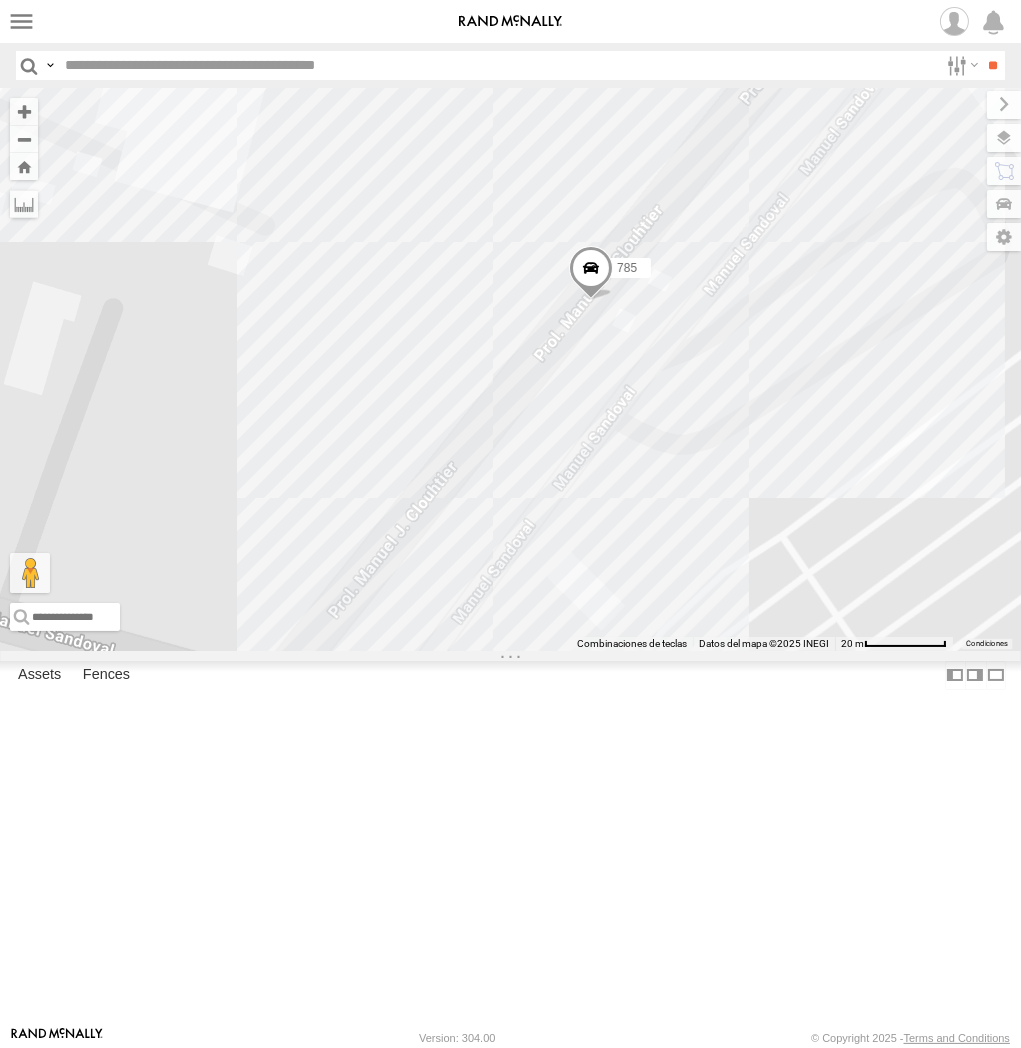 drag, startPoint x: 375, startPoint y: 460, endPoint x: 365, endPoint y: 461, distance: 10.049875 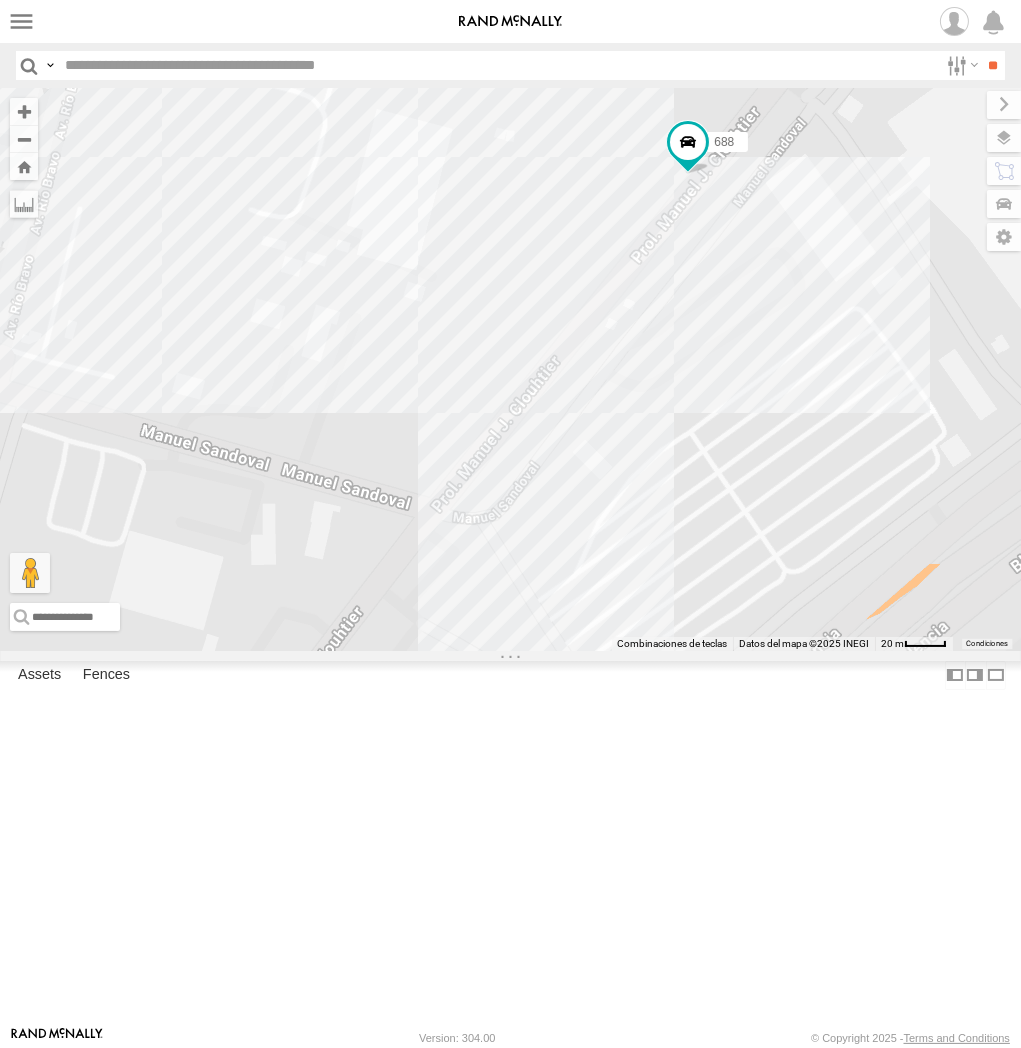 drag, startPoint x: 578, startPoint y: 612, endPoint x: 653, endPoint y: 616, distance: 75.10659 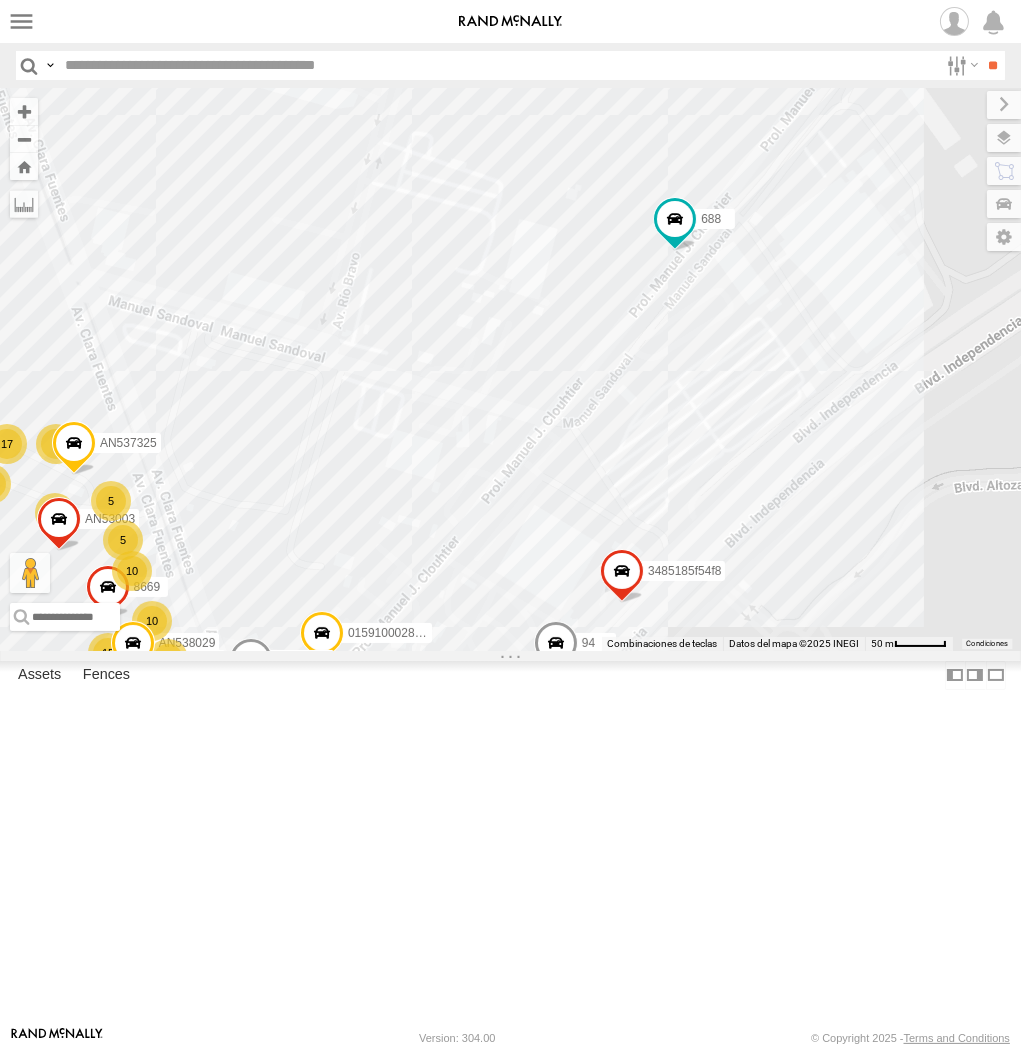 drag, startPoint x: 624, startPoint y: 596, endPoint x: 634, endPoint y: 556, distance: 41.231056 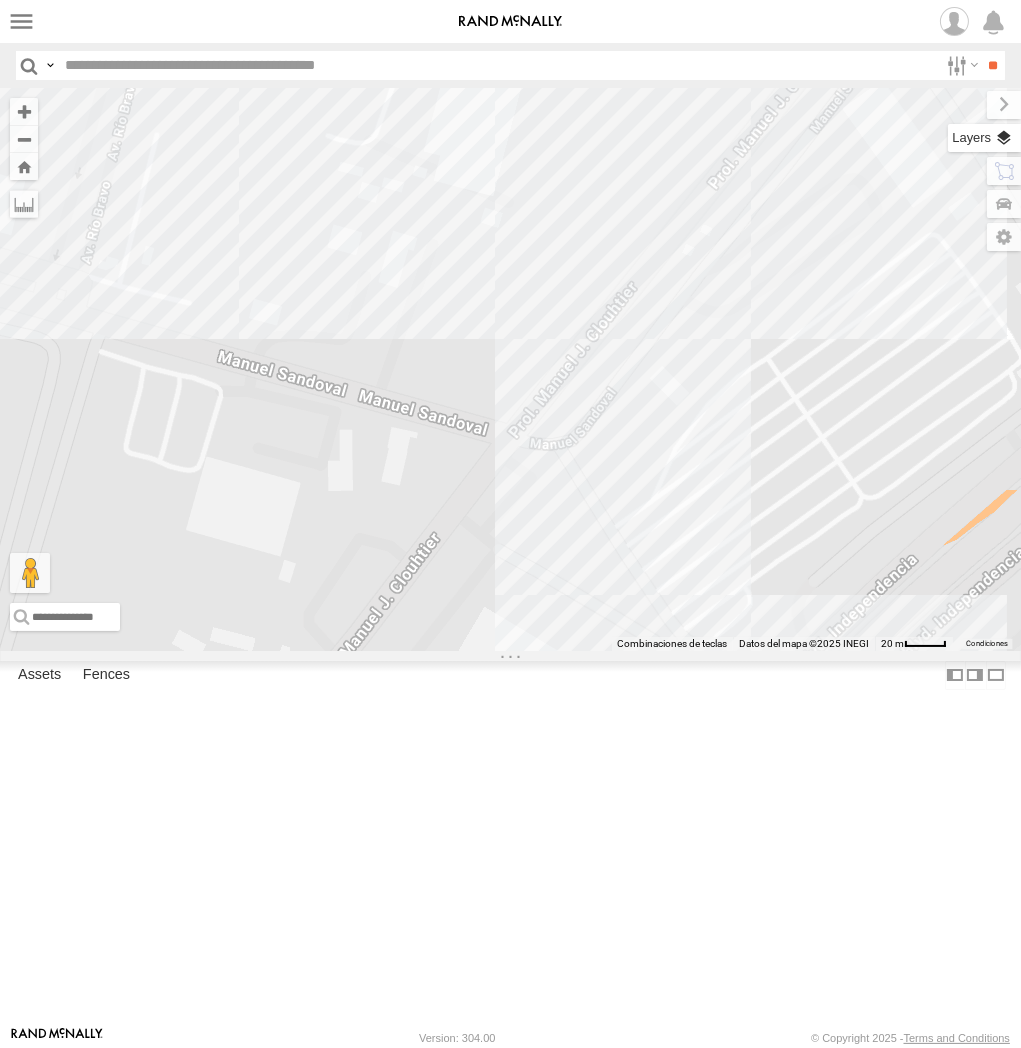 click at bounding box center (984, 138) 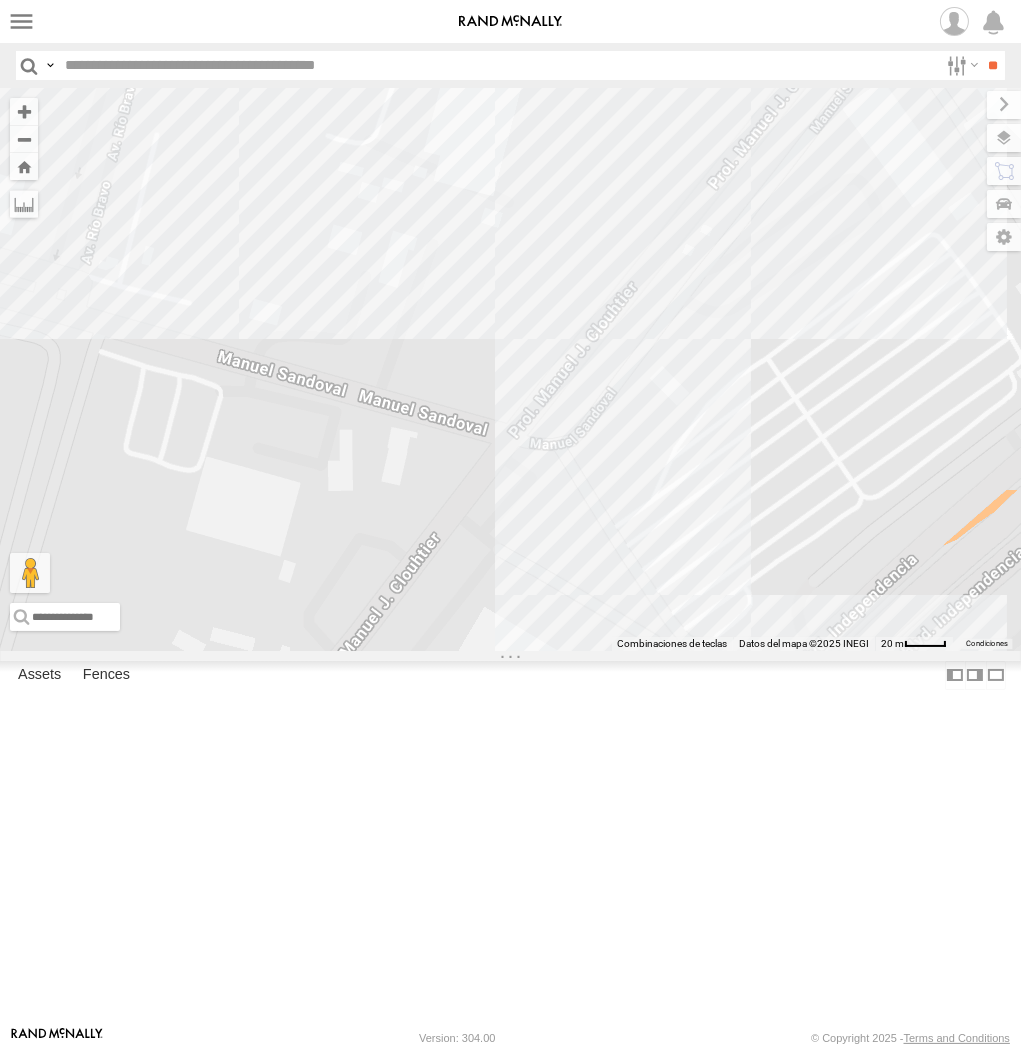 click on "Basemaps" at bounding box center (0, 0) 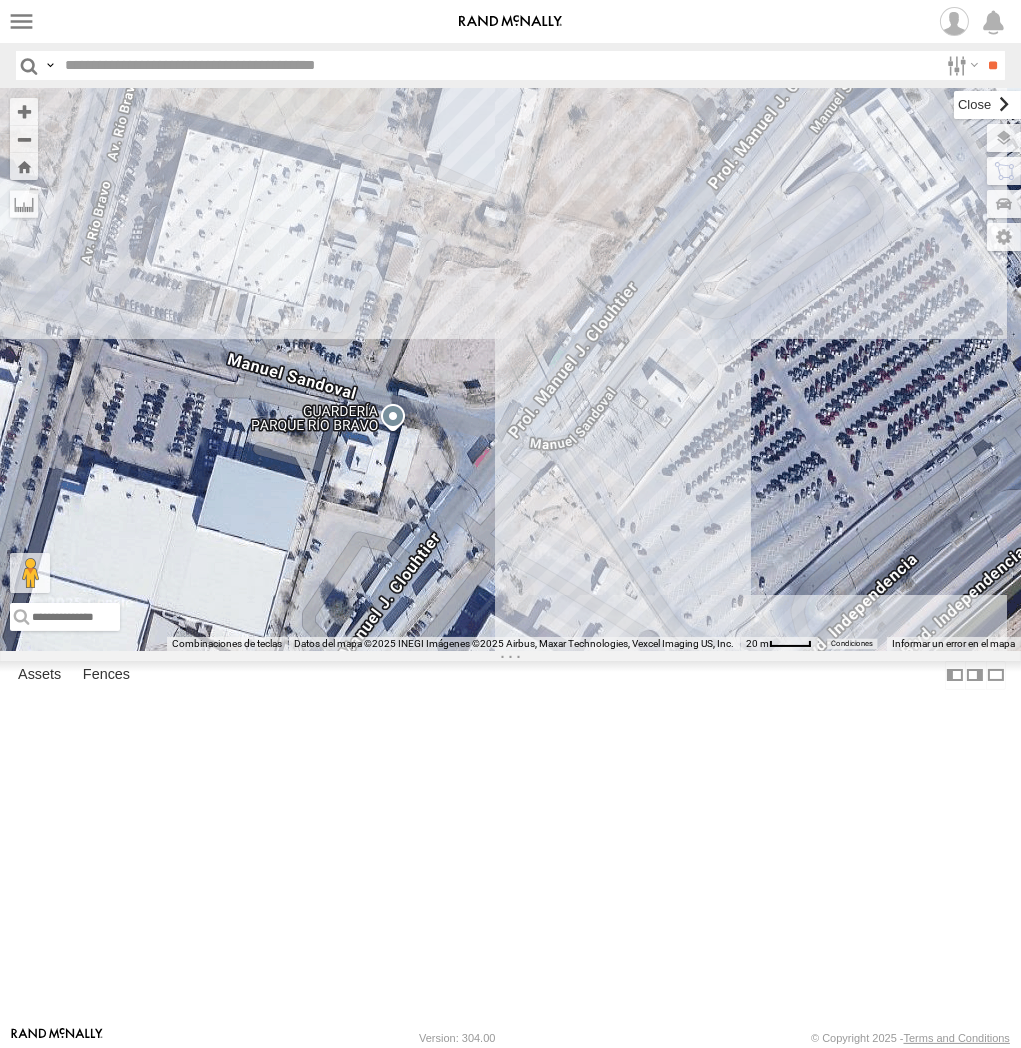 click at bounding box center [987, 105] 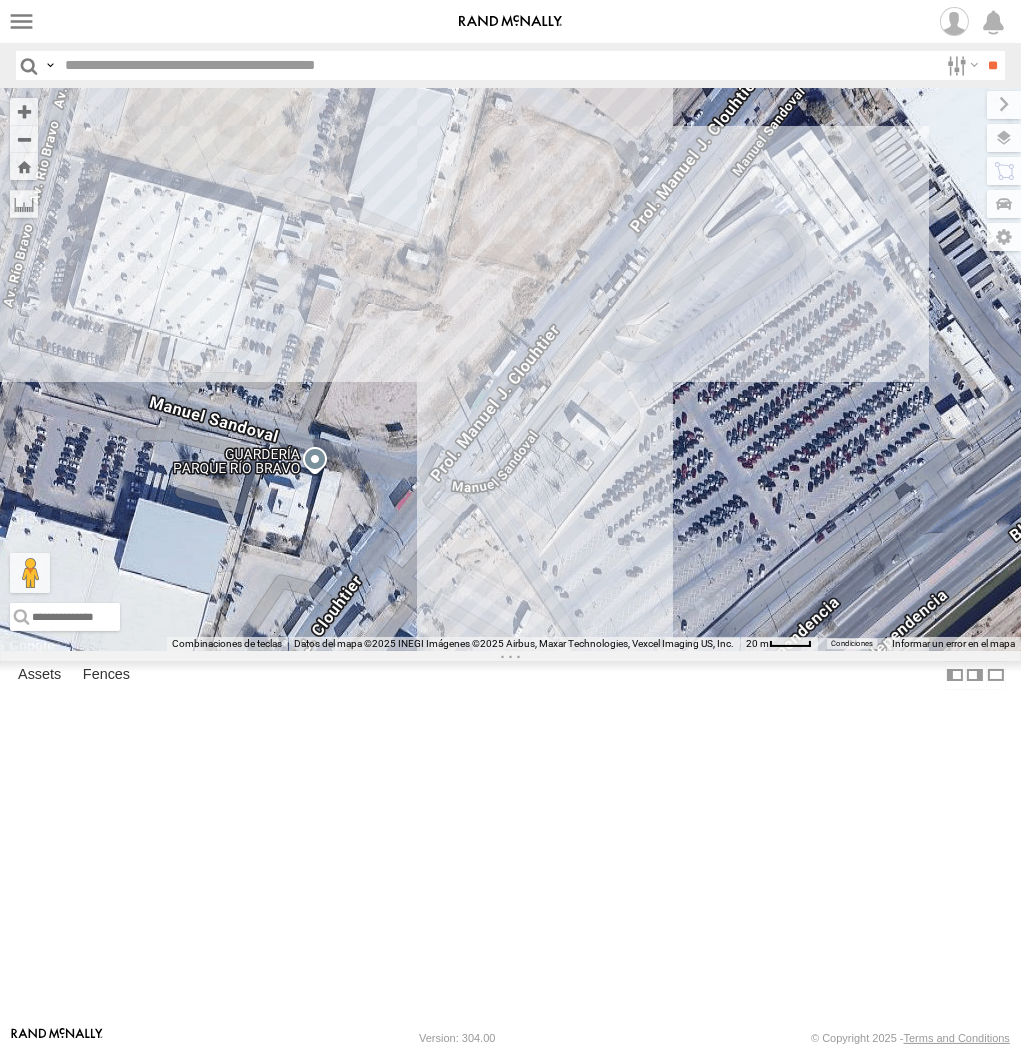 drag, startPoint x: 693, startPoint y: 480, endPoint x: 610, endPoint y: 523, distance: 93.47727 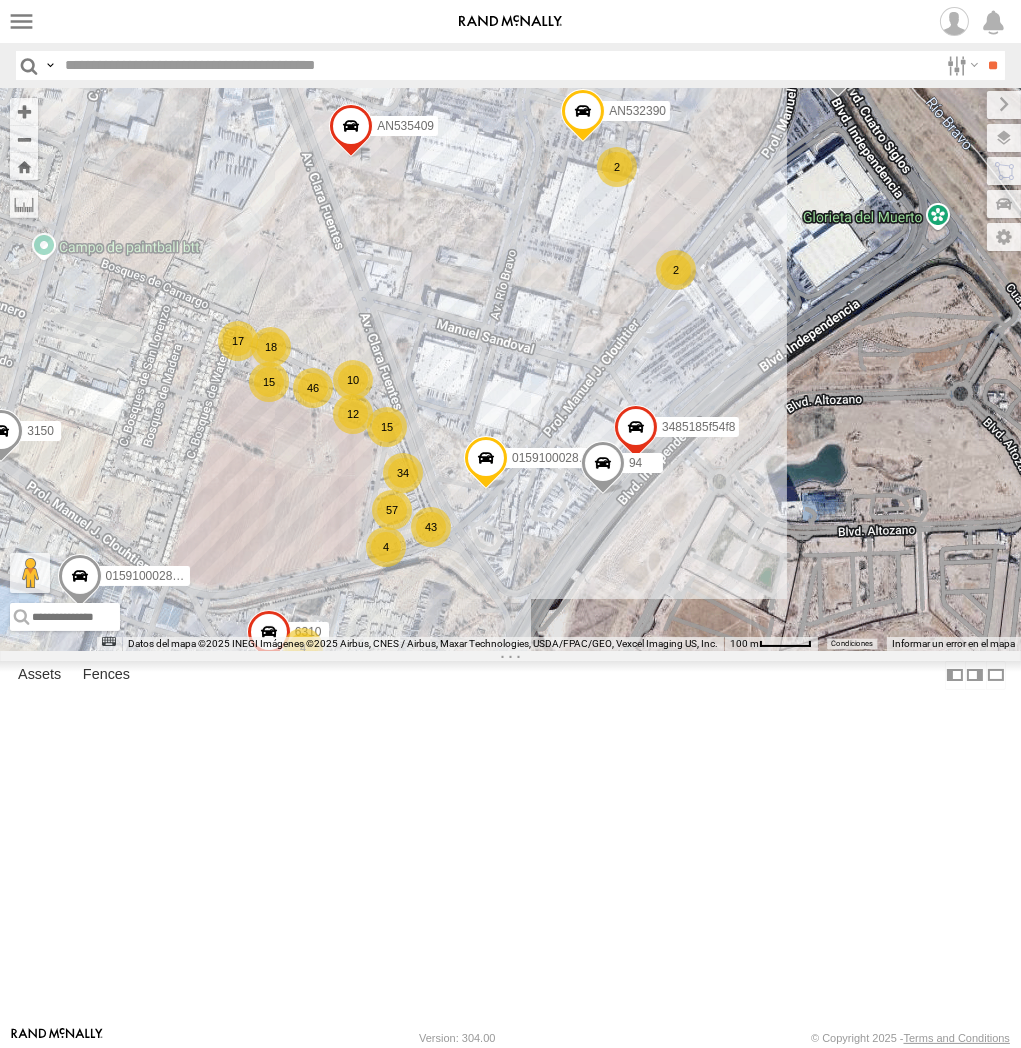 drag, startPoint x: 630, startPoint y: 590, endPoint x: 640, endPoint y: 550, distance: 41.231056 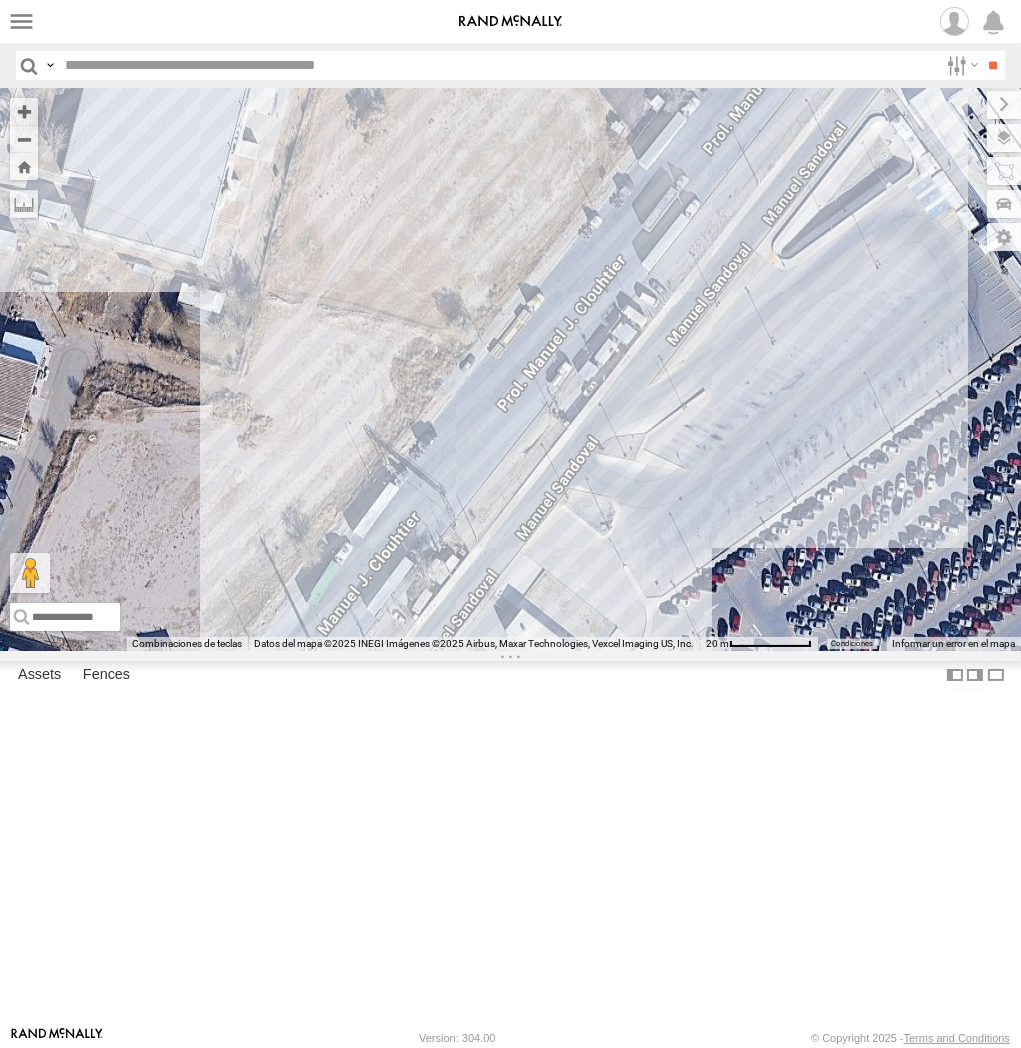 drag, startPoint x: 515, startPoint y: 615, endPoint x: 518, endPoint y: 634, distance: 19.235384 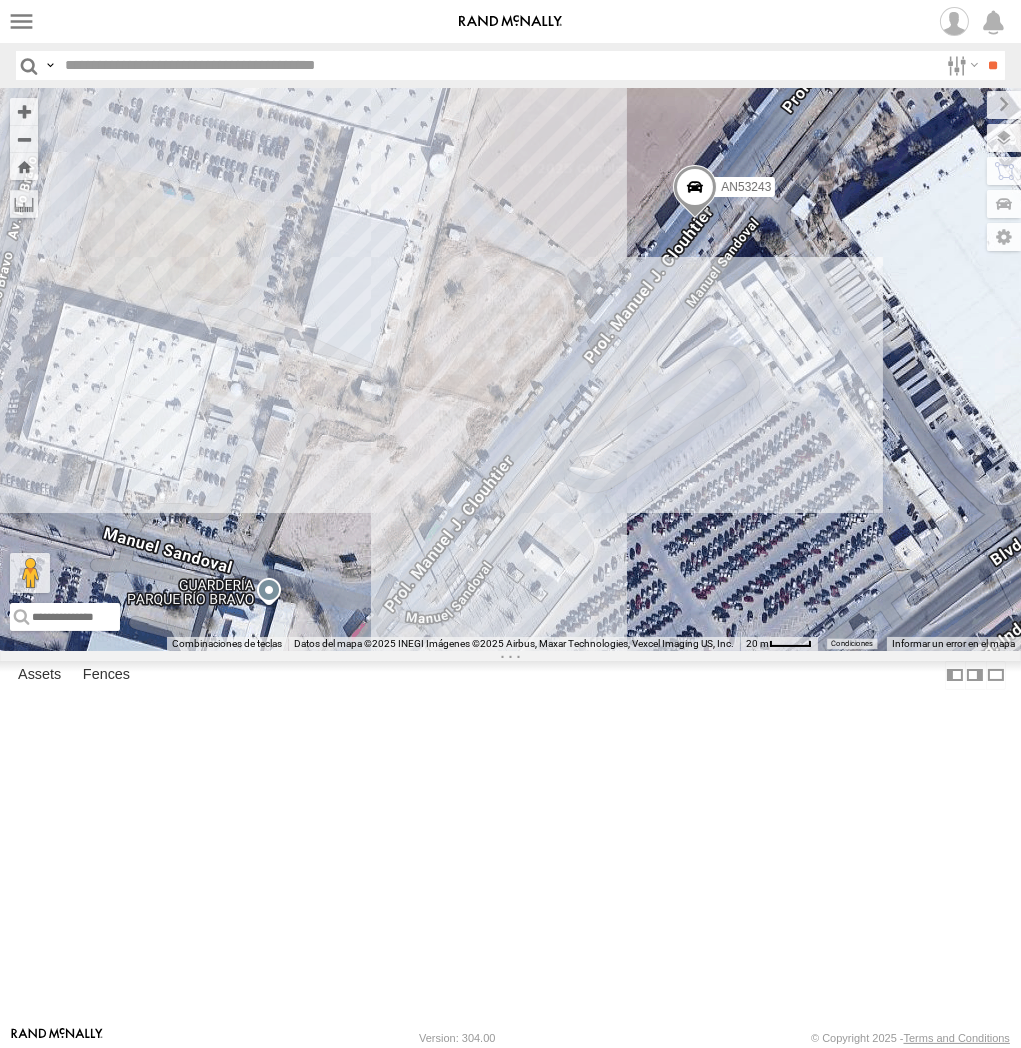 drag, startPoint x: 516, startPoint y: 660, endPoint x: 567, endPoint y: 628, distance: 60.207973 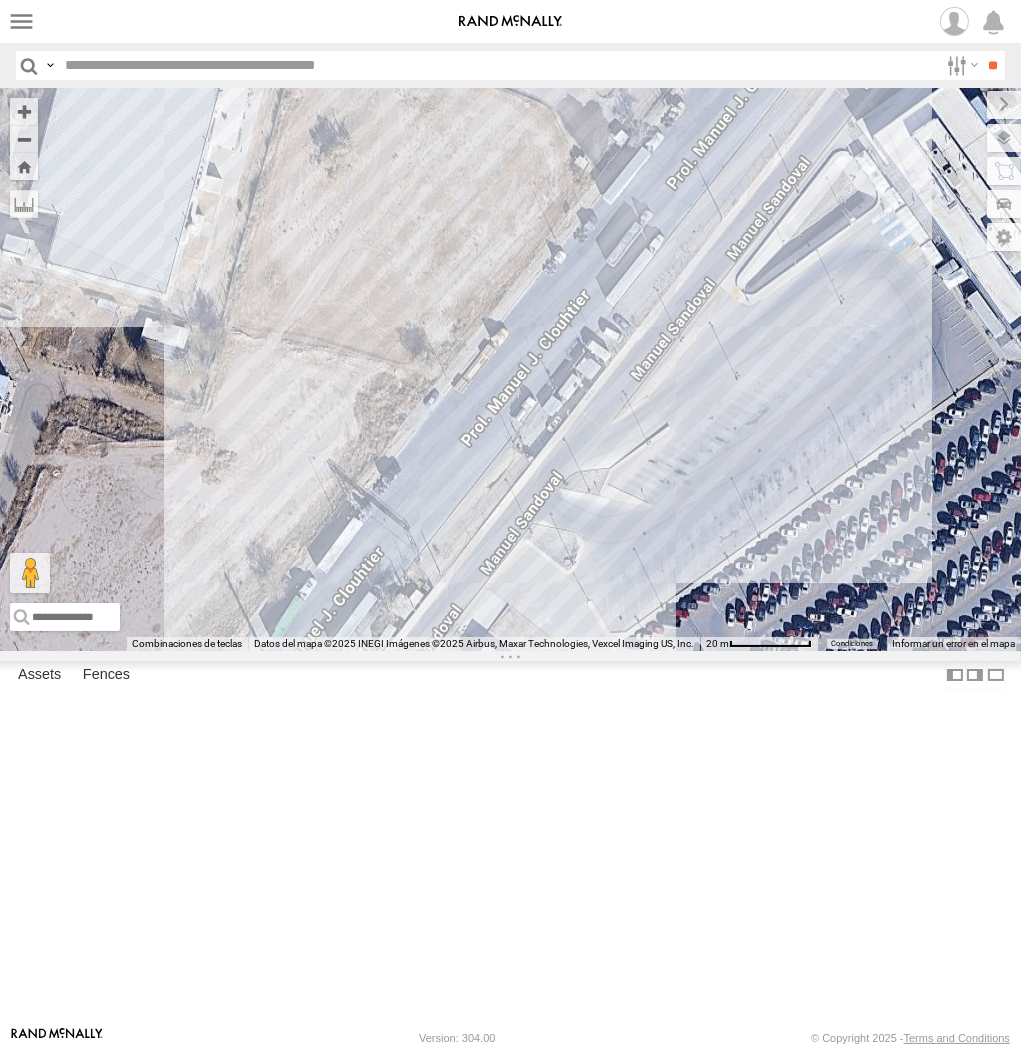 drag, startPoint x: 491, startPoint y: 440, endPoint x: 451, endPoint y: 488, distance: 62.482 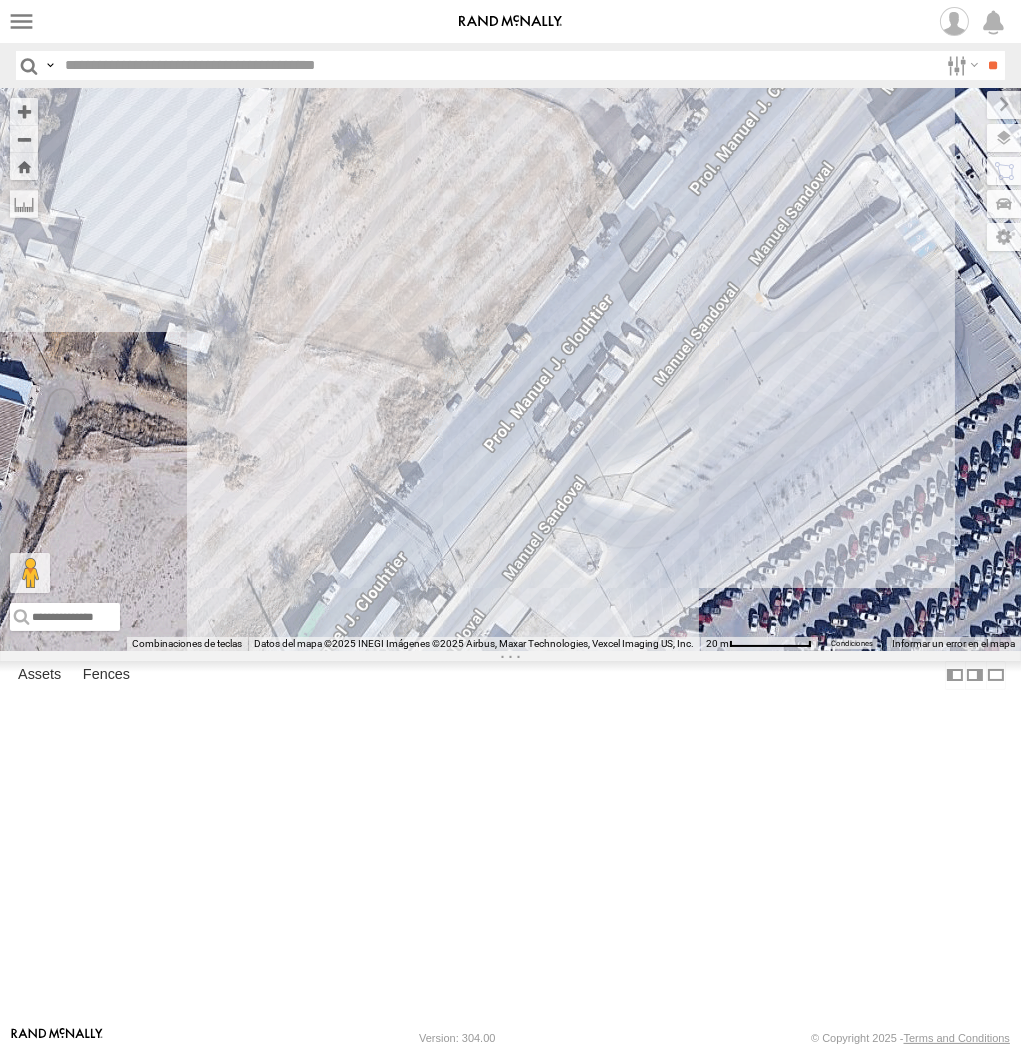 drag, startPoint x: 554, startPoint y: 703, endPoint x: 622, endPoint y: 691, distance: 69.050705 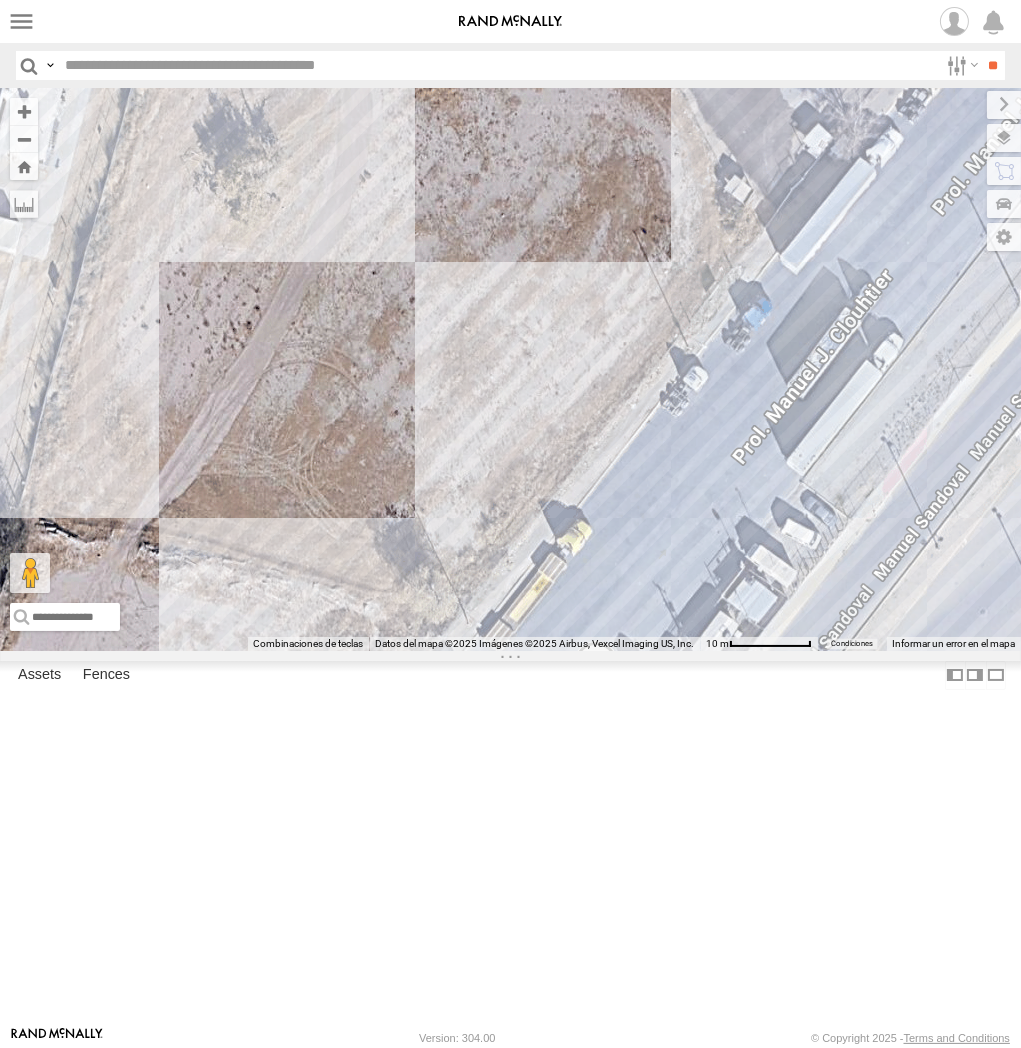 drag, startPoint x: 527, startPoint y: 555, endPoint x: 497, endPoint y: 378, distance: 179.52437 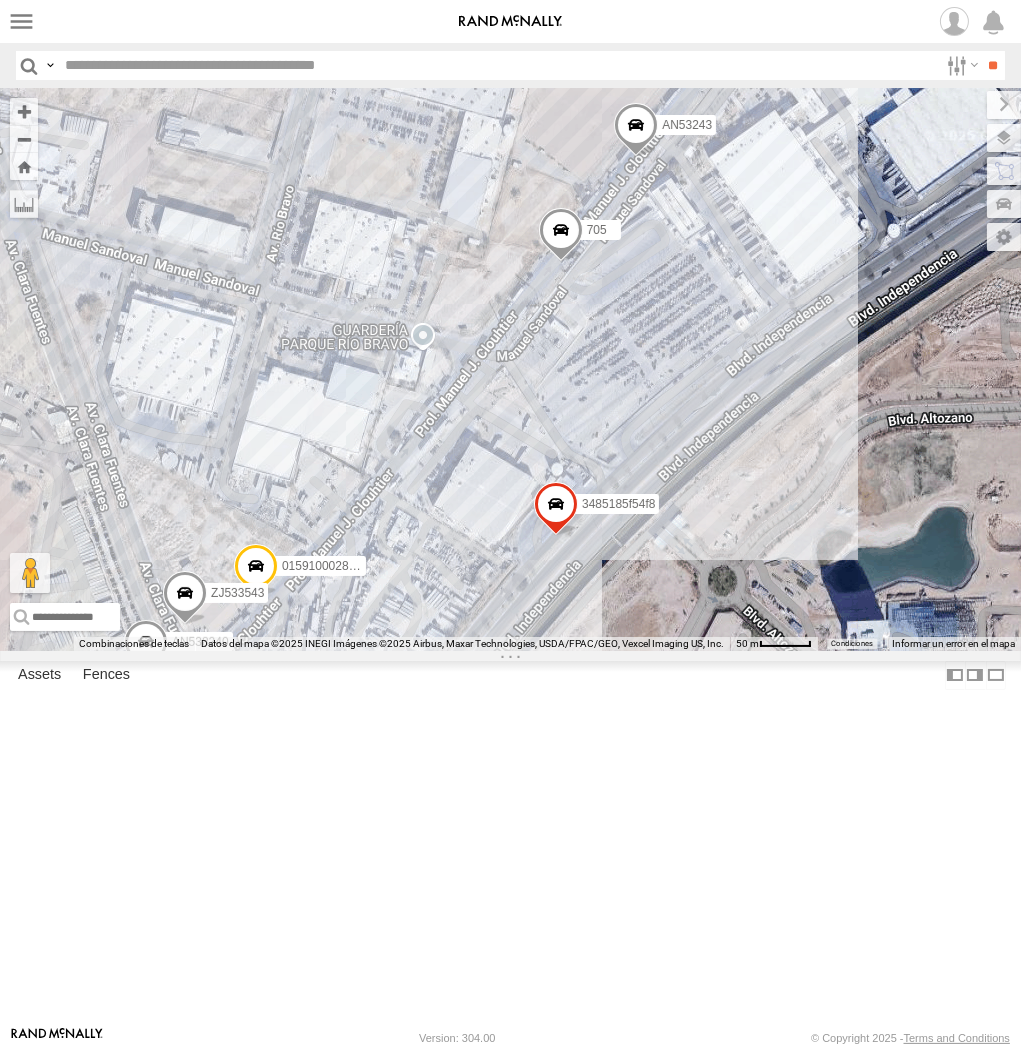 drag, startPoint x: 337, startPoint y: 744, endPoint x: 727, endPoint y: 433, distance: 498.8196 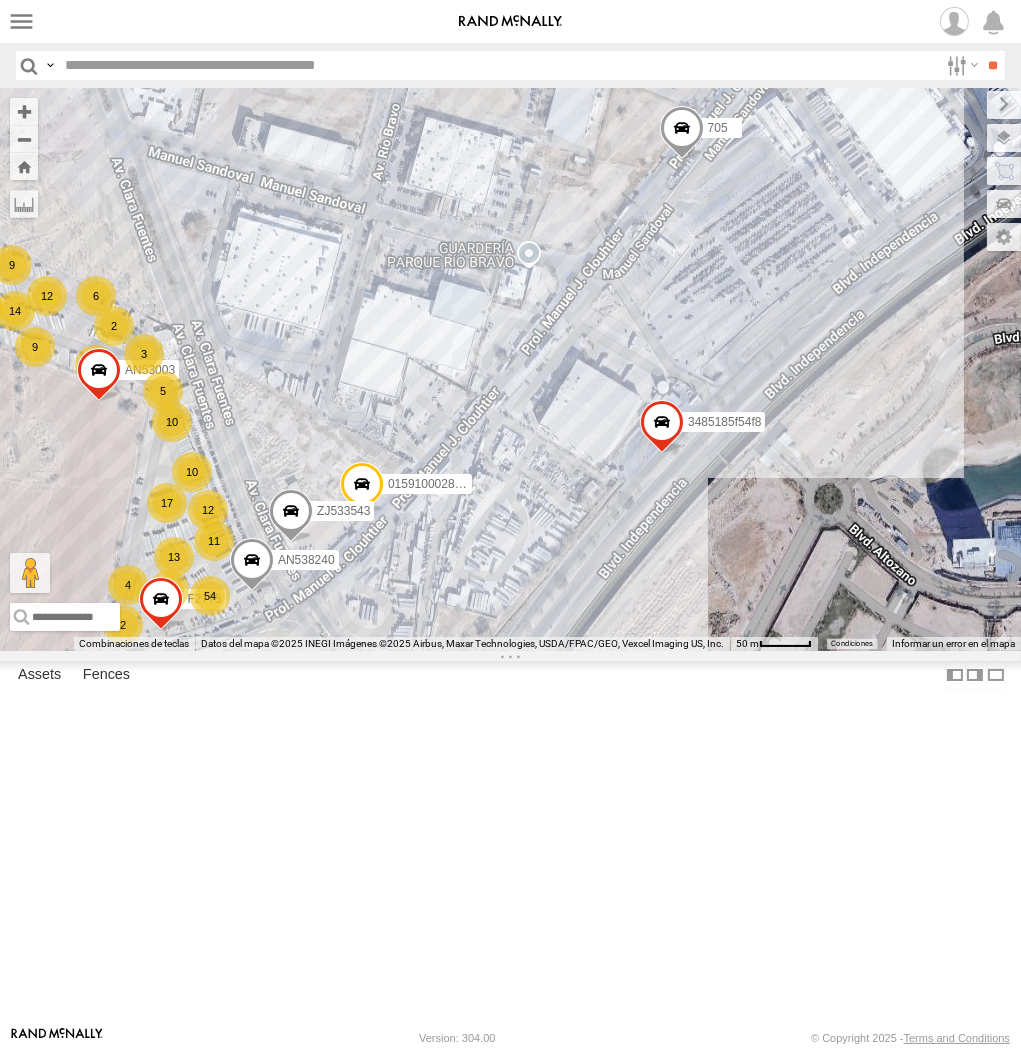 drag, startPoint x: 534, startPoint y: 701, endPoint x: 536, endPoint y: 682, distance: 19.104973 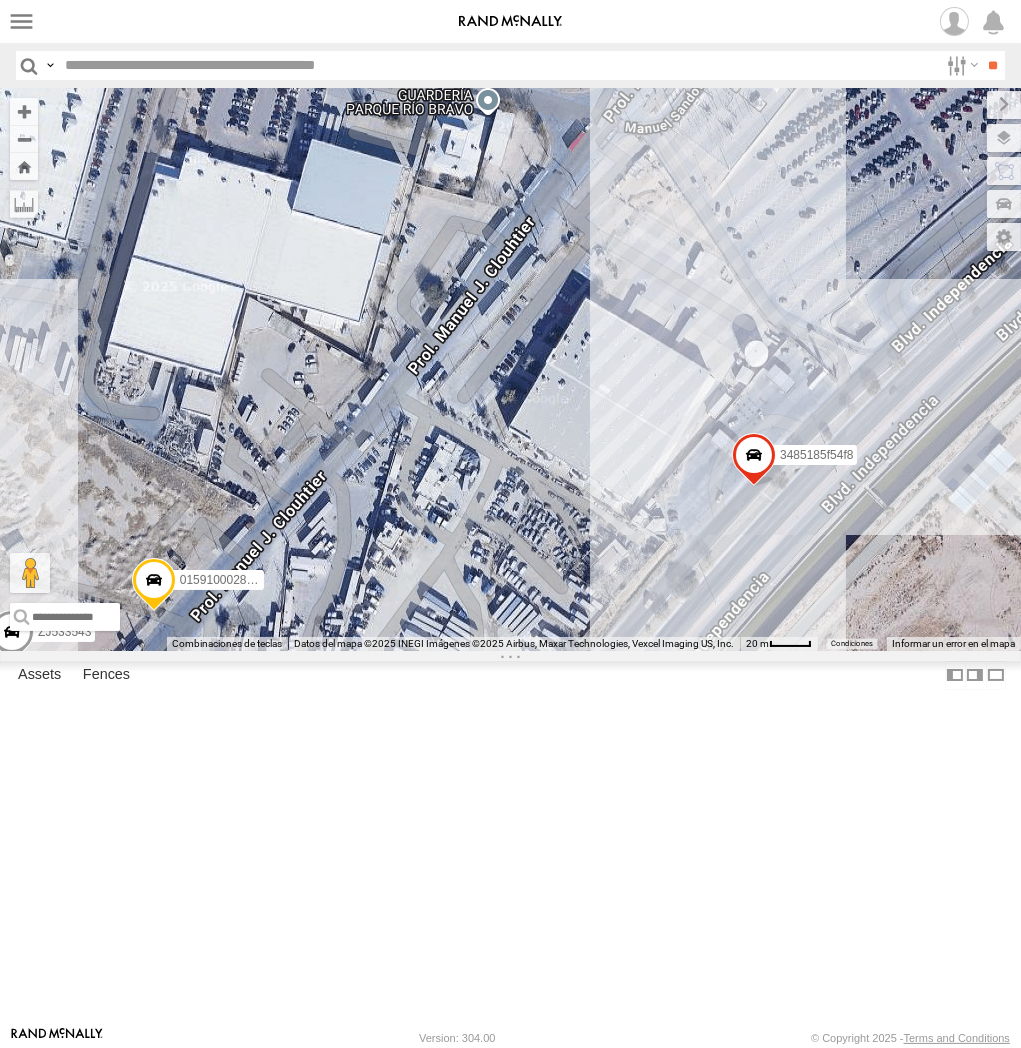 drag, startPoint x: 724, startPoint y: 307, endPoint x: 491, endPoint y: 722, distance: 475.93488 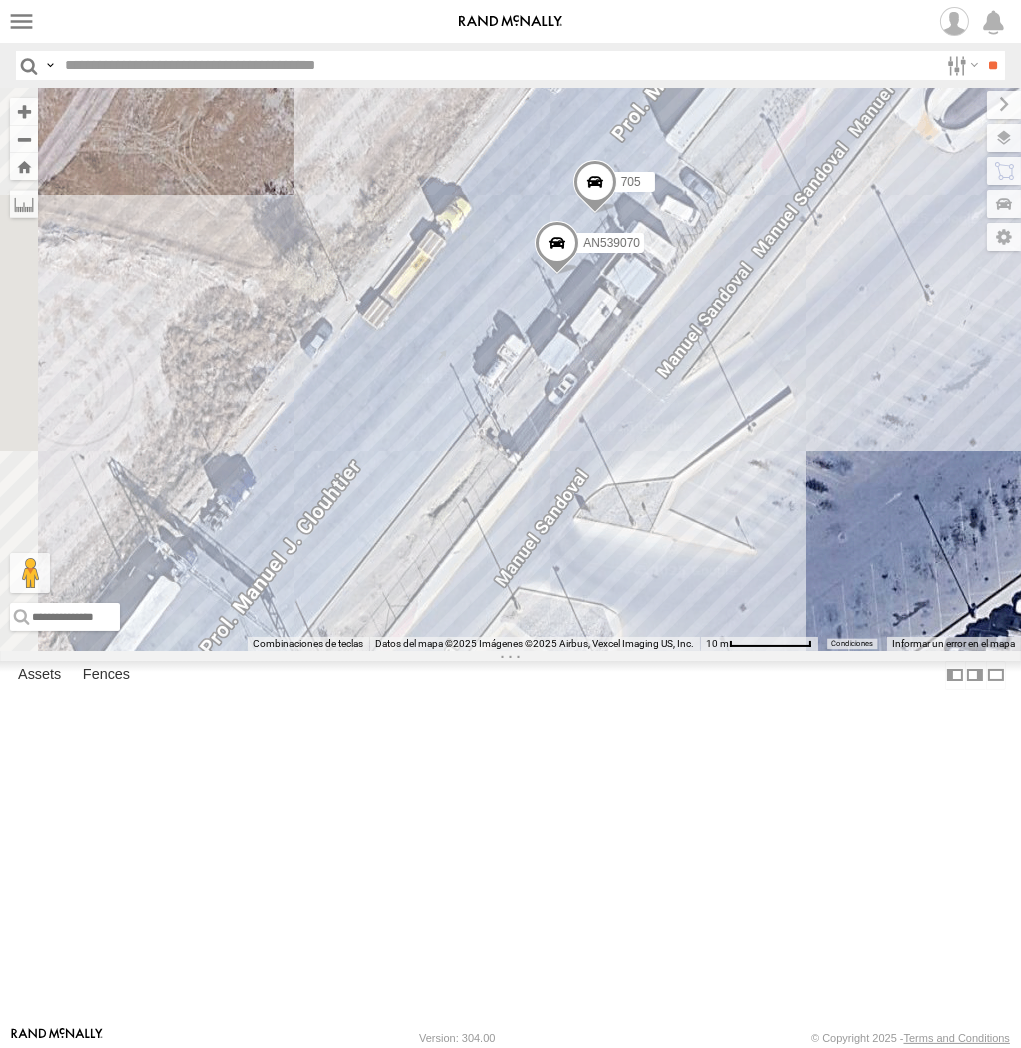 drag, startPoint x: 322, startPoint y: 318, endPoint x: 497, endPoint y: 333, distance: 175.64168 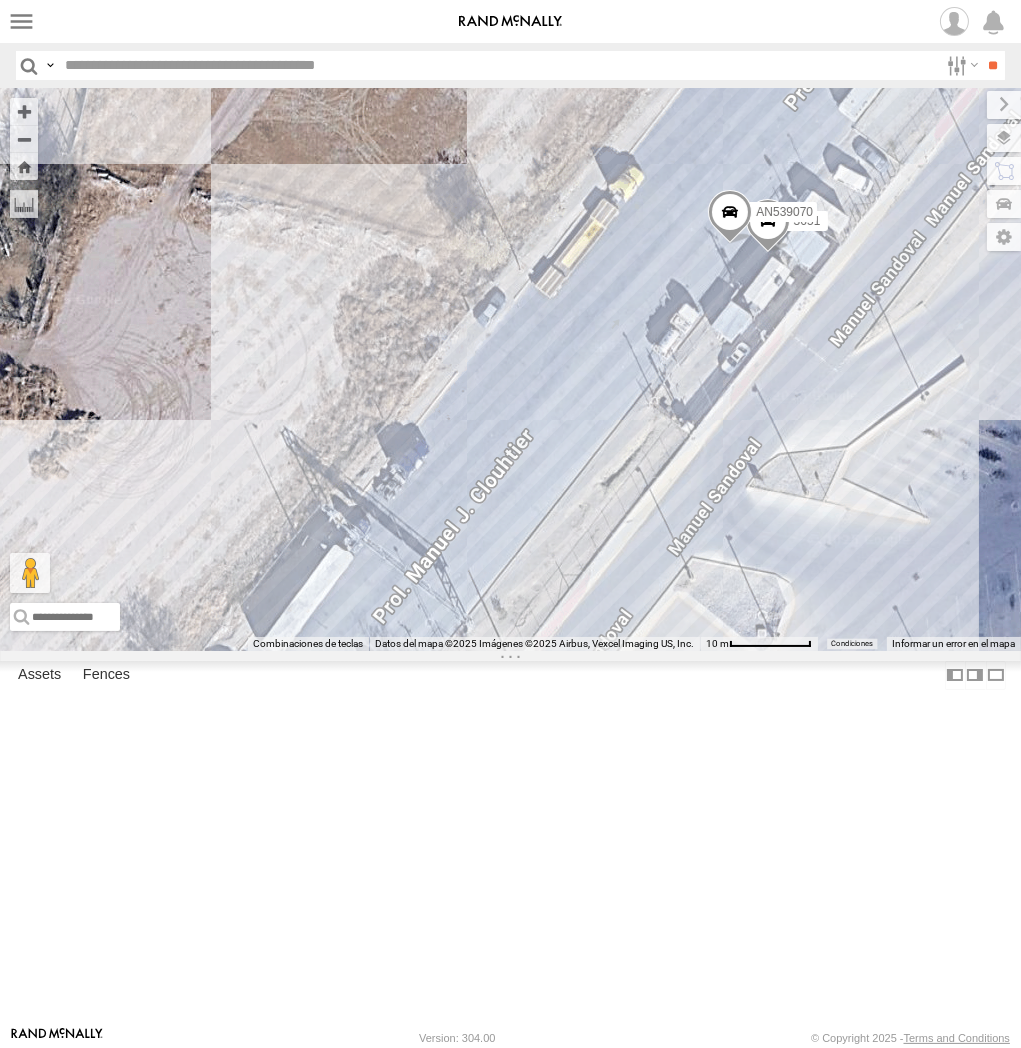 drag, startPoint x: 952, startPoint y: 436, endPoint x: 861, endPoint y: 555, distance: 149.80655 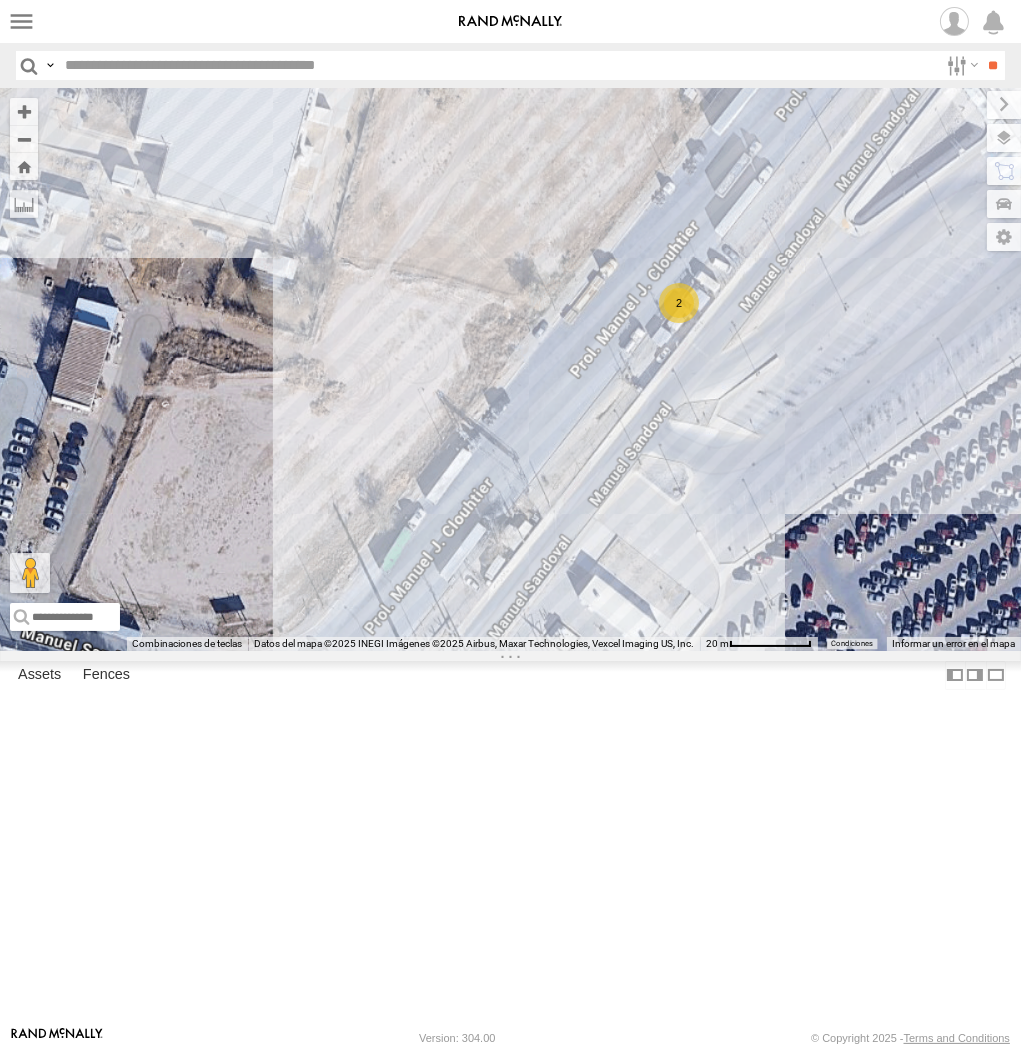 drag, startPoint x: 855, startPoint y: 562, endPoint x: 717, endPoint y: 555, distance: 138.17743 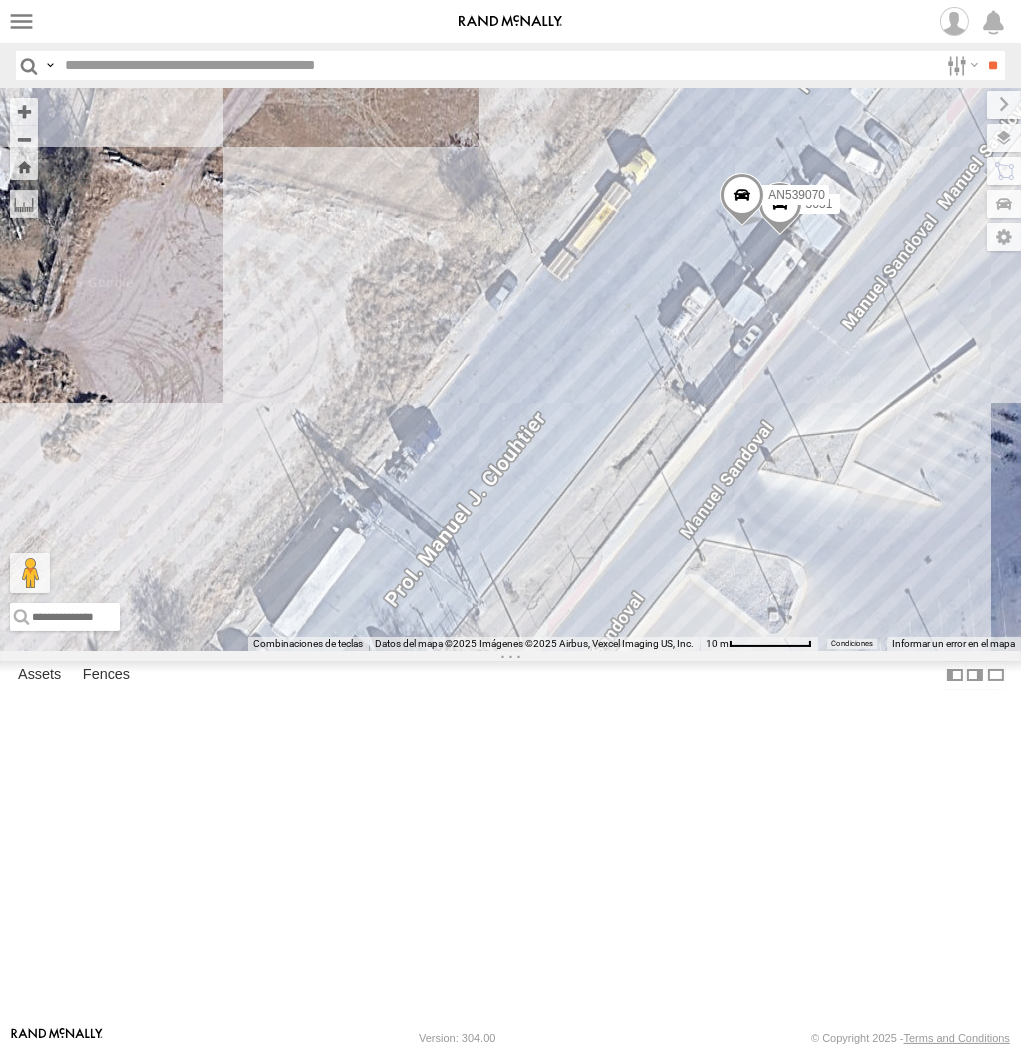 drag, startPoint x: 834, startPoint y: 465, endPoint x: 801, endPoint y: 535, distance: 77.388626 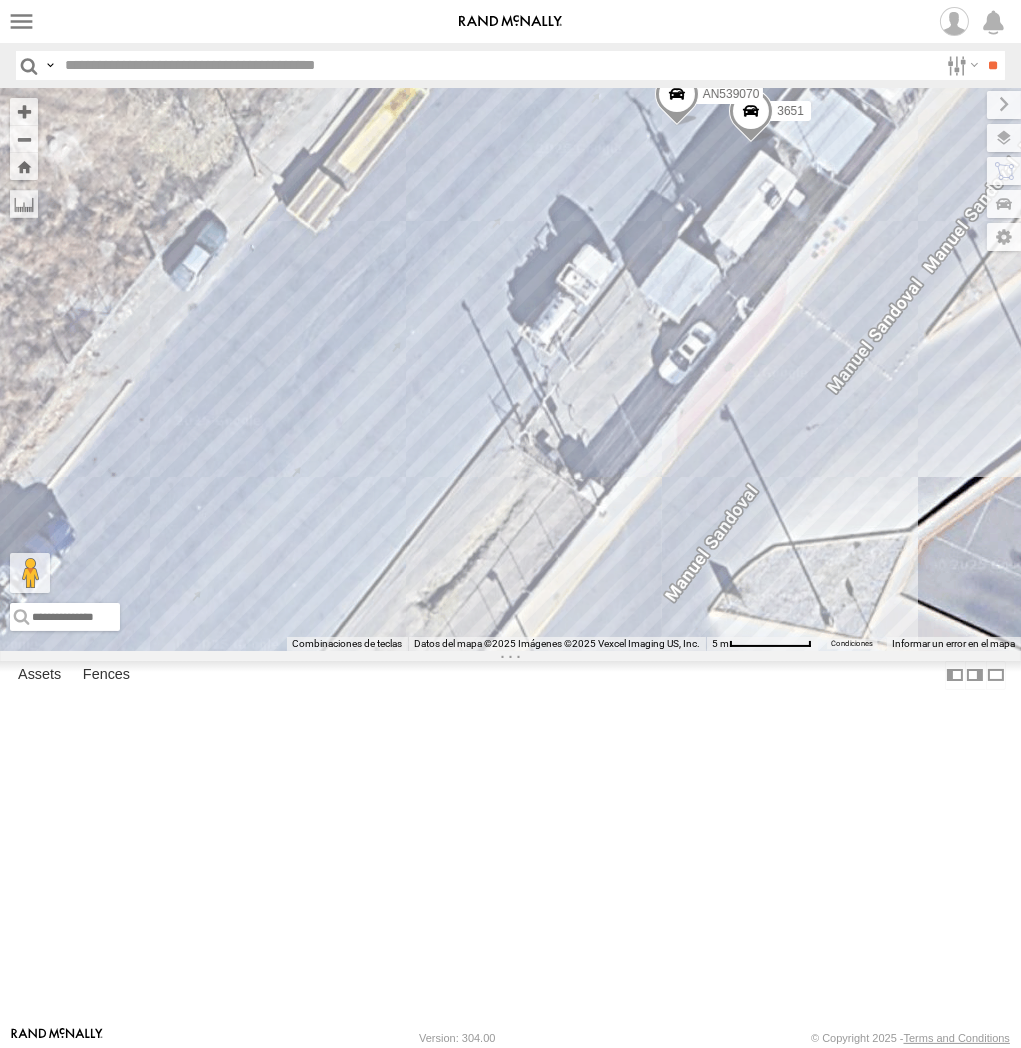 drag, startPoint x: 832, startPoint y: 513, endPoint x: 787, endPoint y: 584, distance: 84.0595 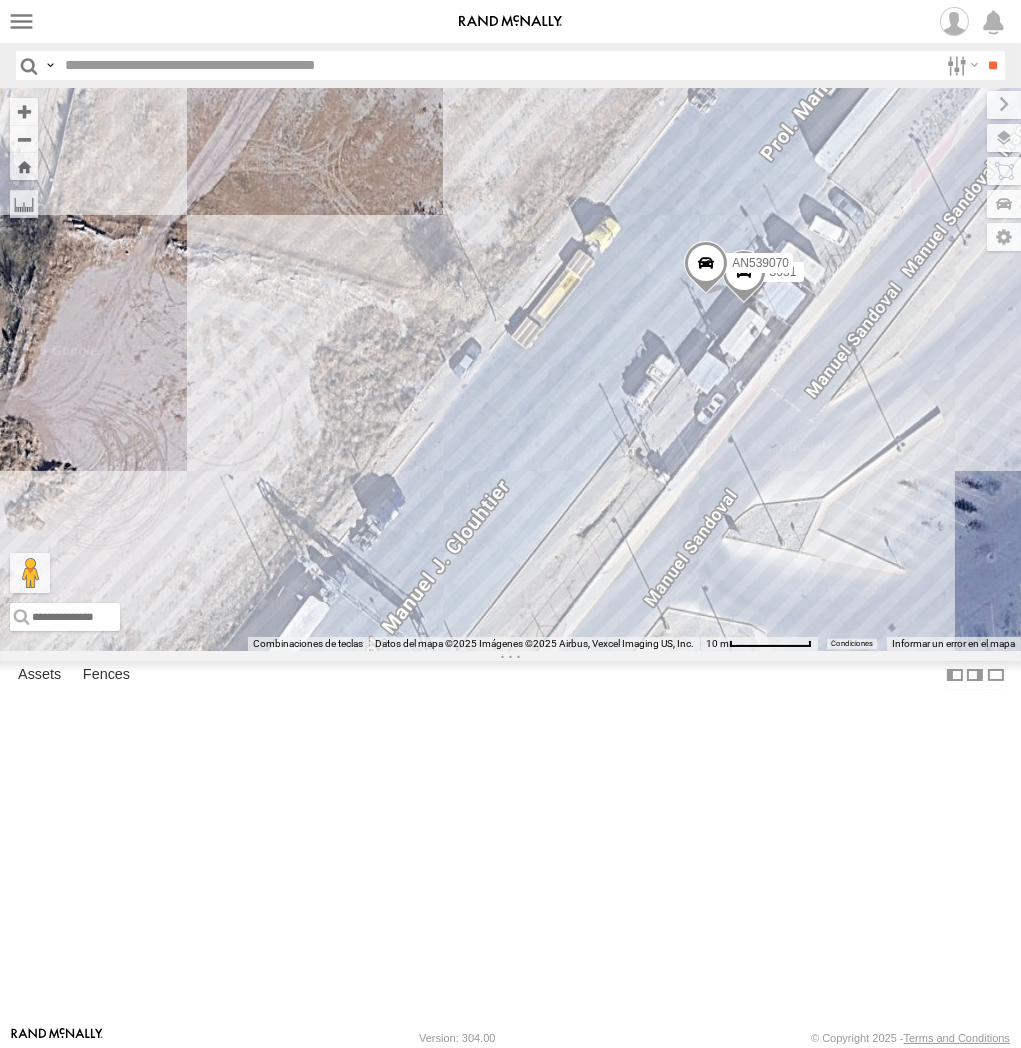 drag, startPoint x: 768, startPoint y: 704, endPoint x: 758, endPoint y: 660, distance: 45.122055 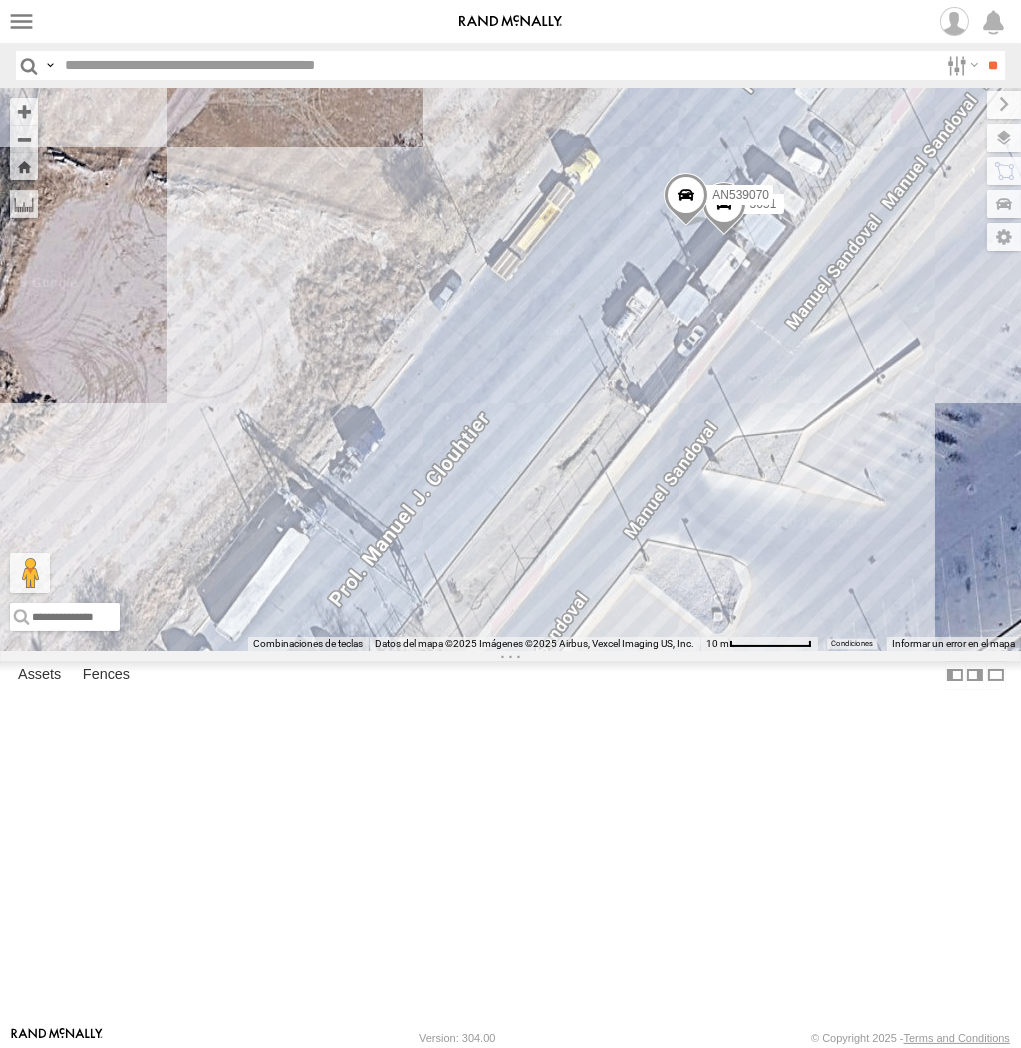 drag, startPoint x: 785, startPoint y: 643, endPoint x: 750, endPoint y: 682, distance: 52.40229 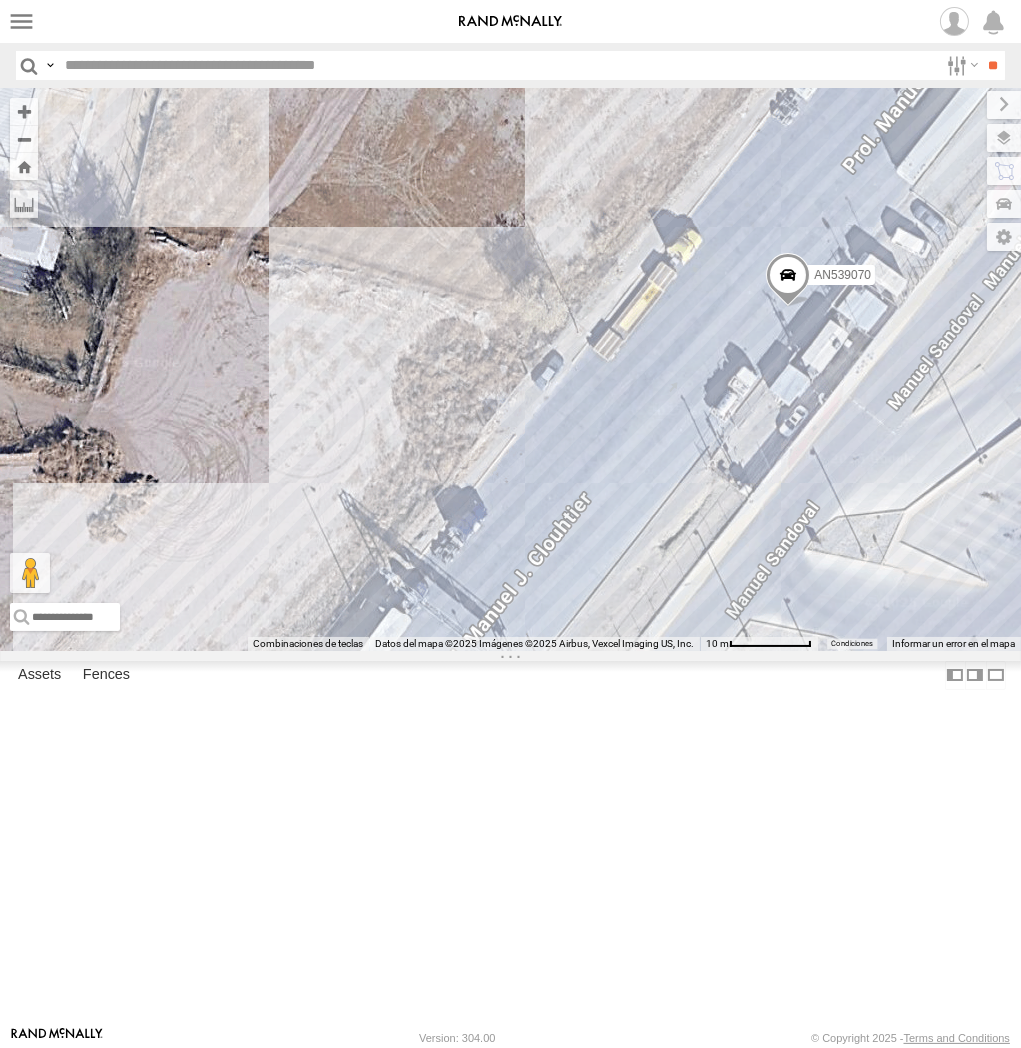 drag, startPoint x: 693, startPoint y: 664, endPoint x: 596, endPoint y: 652, distance: 97.73945 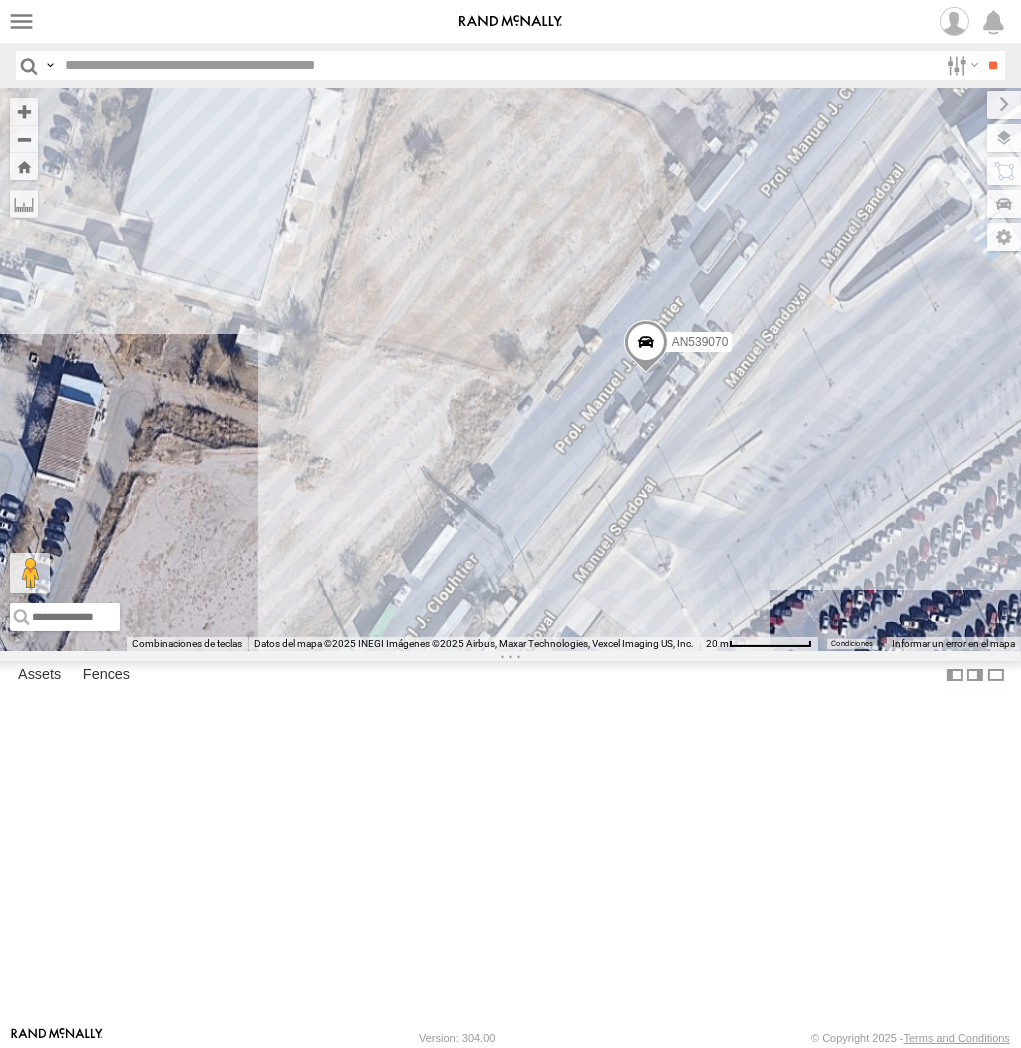 drag, startPoint x: 705, startPoint y: 648, endPoint x: 654, endPoint y: 614, distance: 61.294373 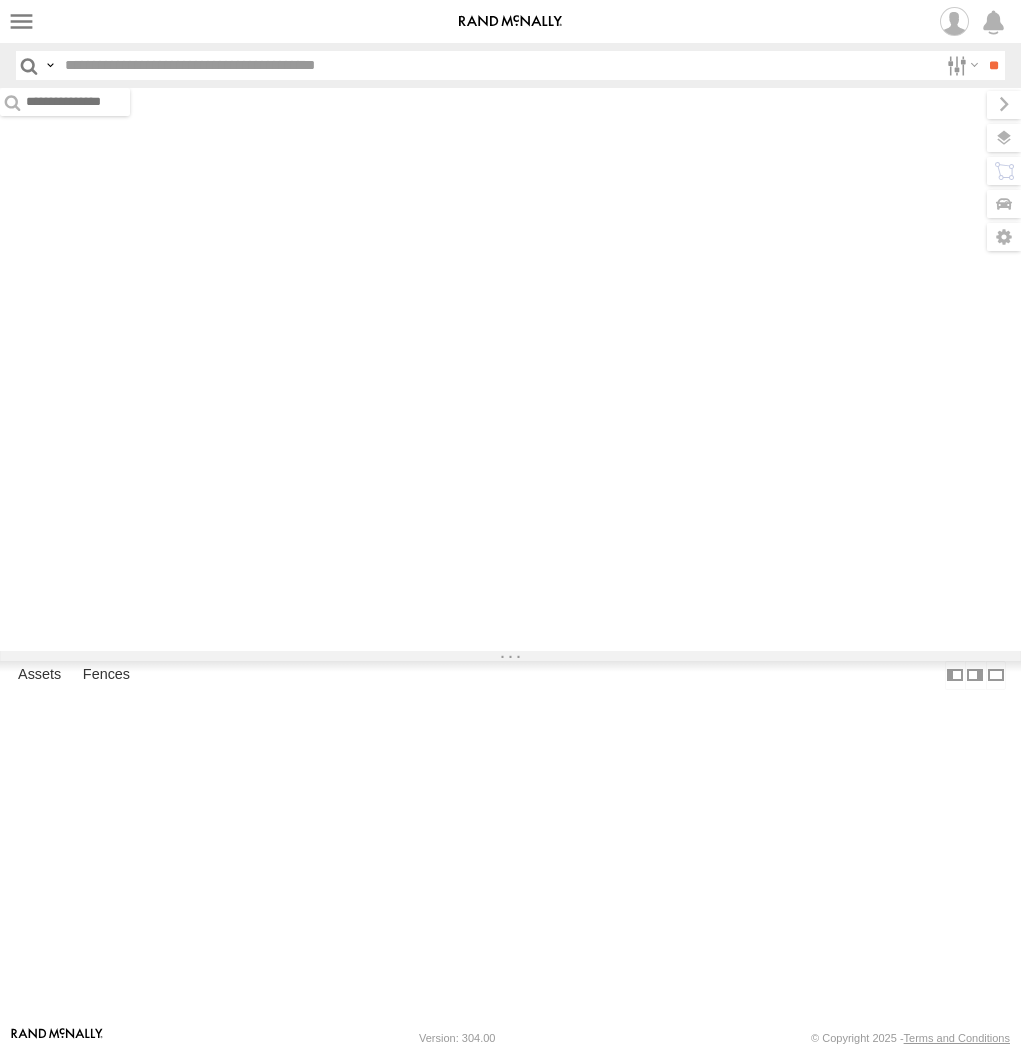 scroll, scrollTop: 0, scrollLeft: 0, axis: both 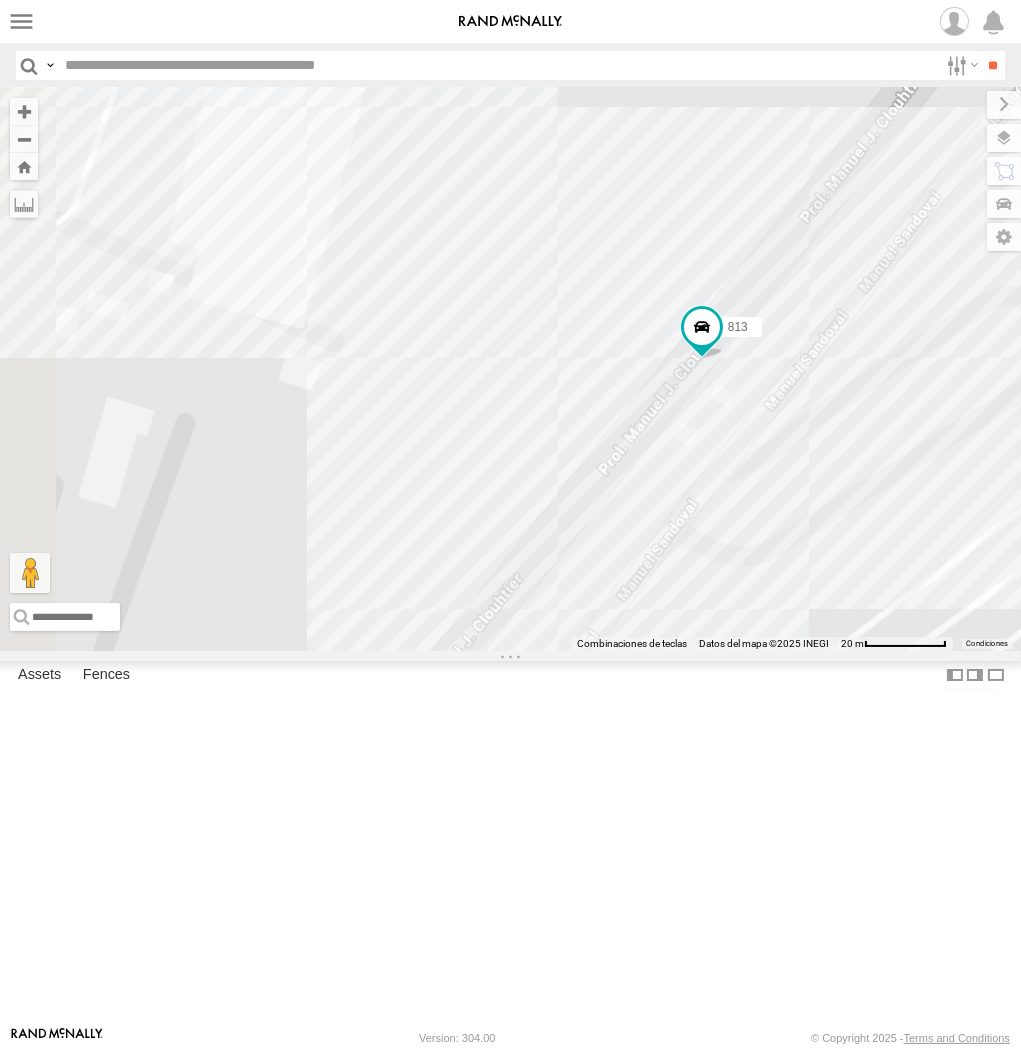 drag, startPoint x: 333, startPoint y: 608, endPoint x: 645, endPoint y: 503, distance: 329.19446 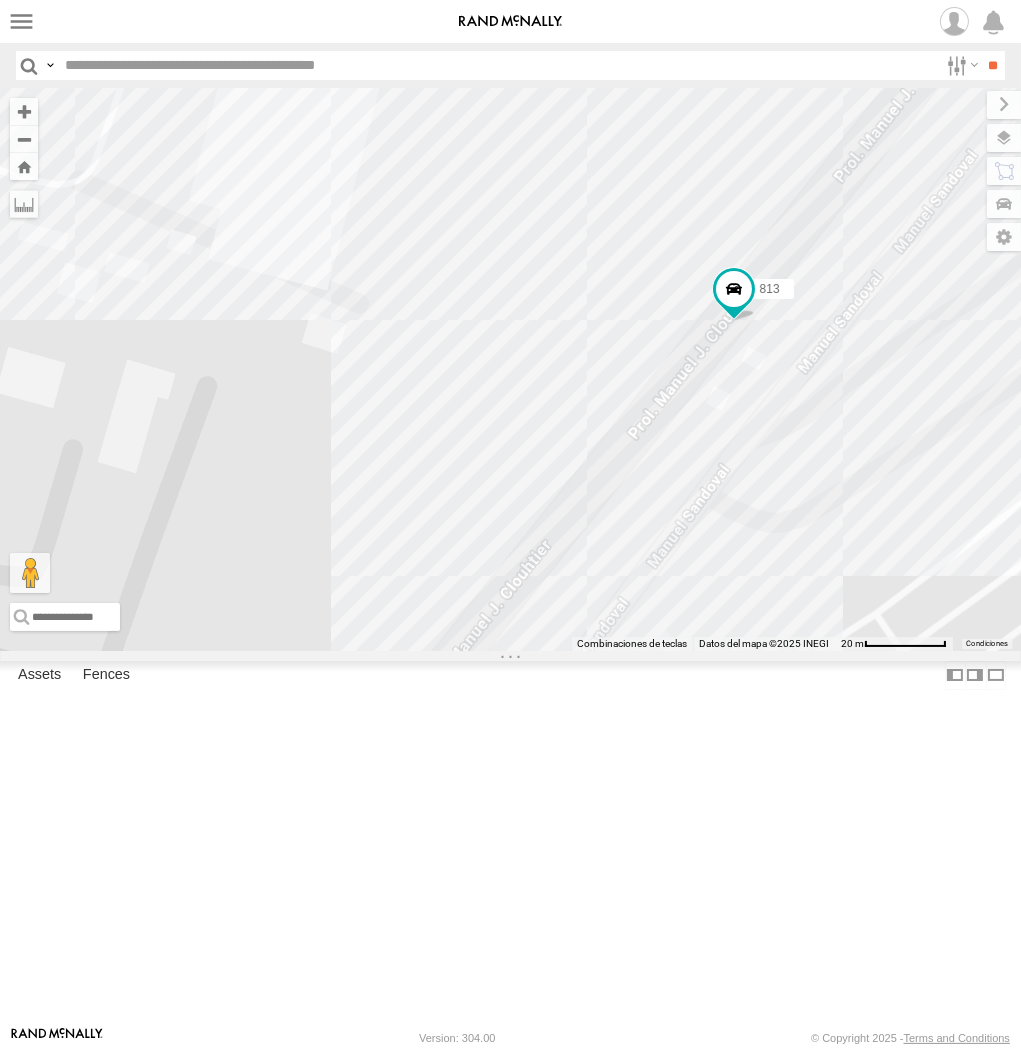 drag, startPoint x: 707, startPoint y: 482, endPoint x: 655, endPoint y: 485, distance: 52.086468 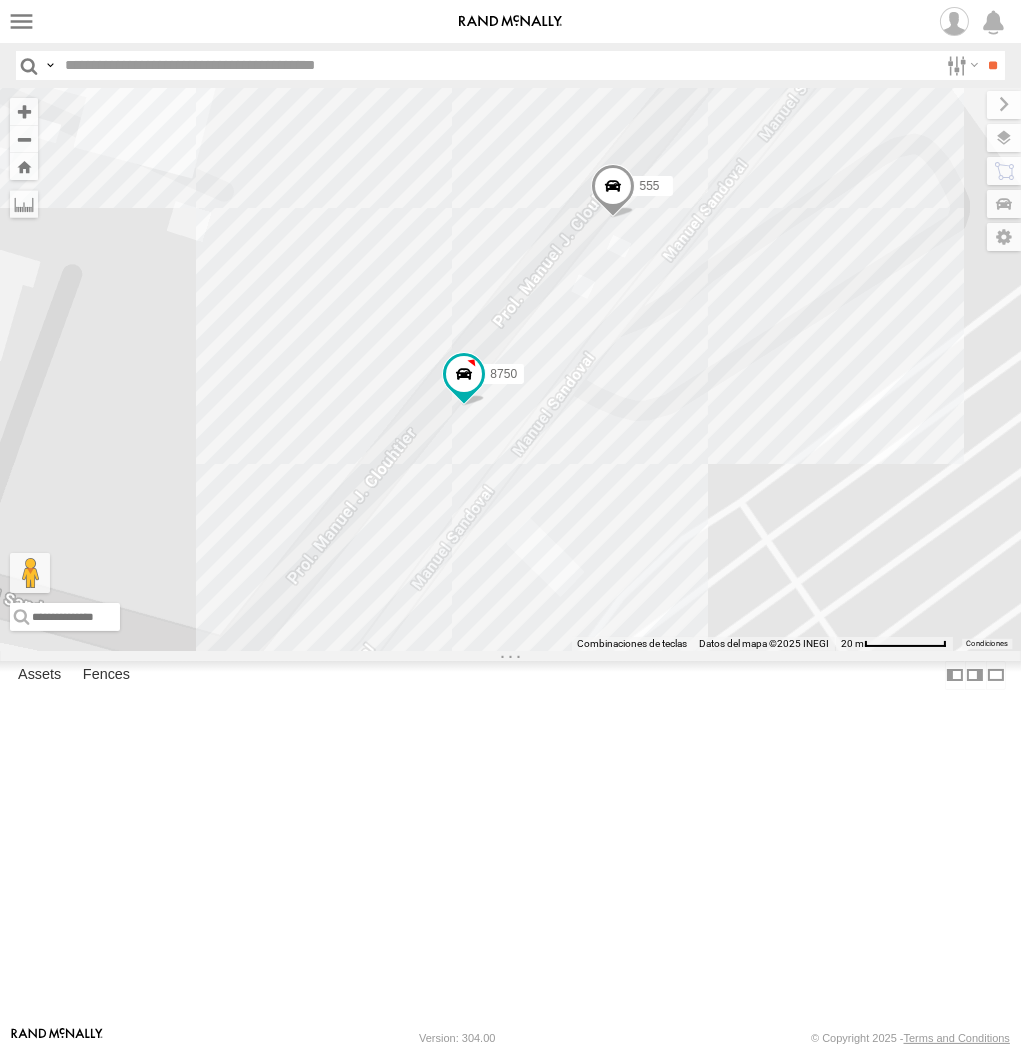drag, startPoint x: 436, startPoint y: 194, endPoint x: 571, endPoint y: 440, distance: 280.60828 